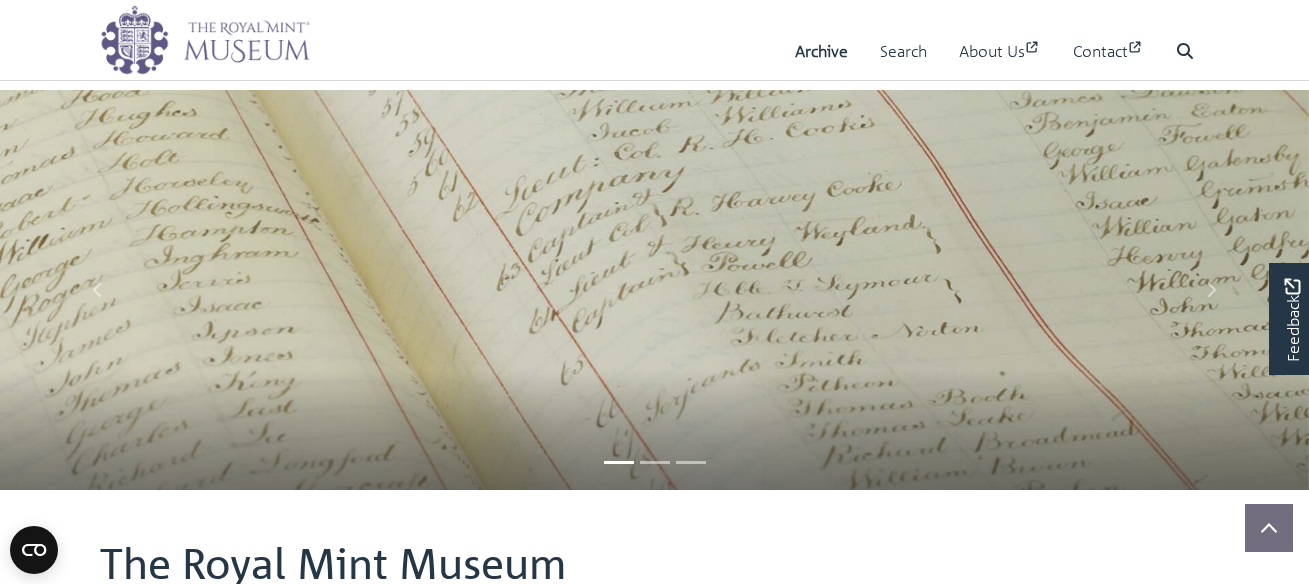 scroll, scrollTop: 777, scrollLeft: 0, axis: vertical 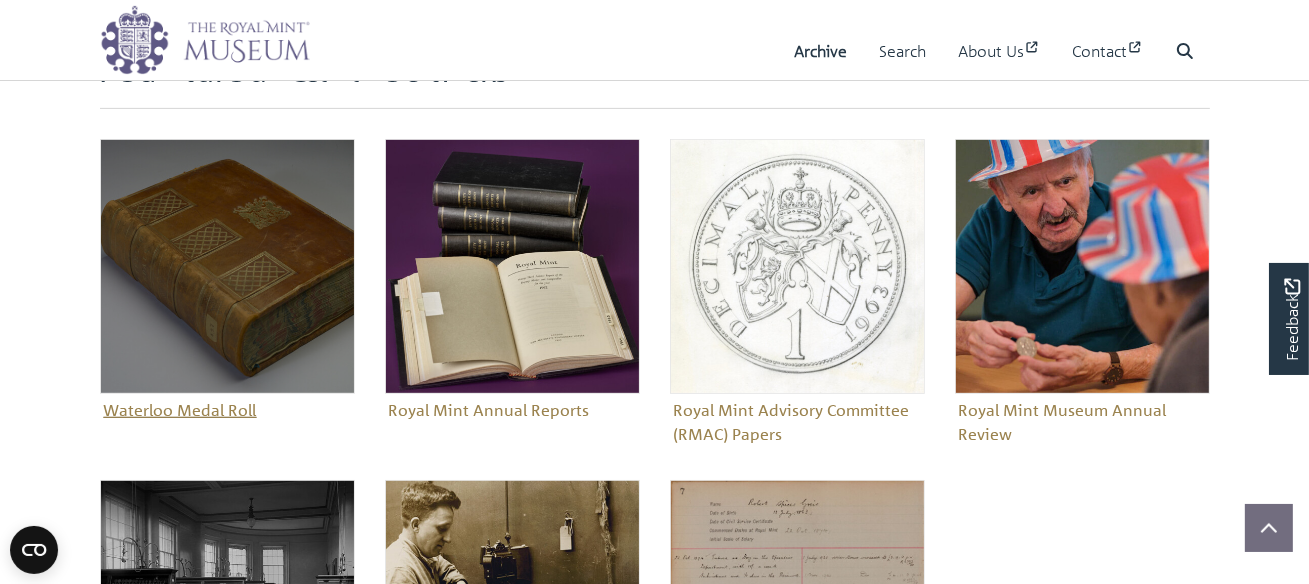 click on "Waterloo Medal Roll" at bounding box center (227, 282) 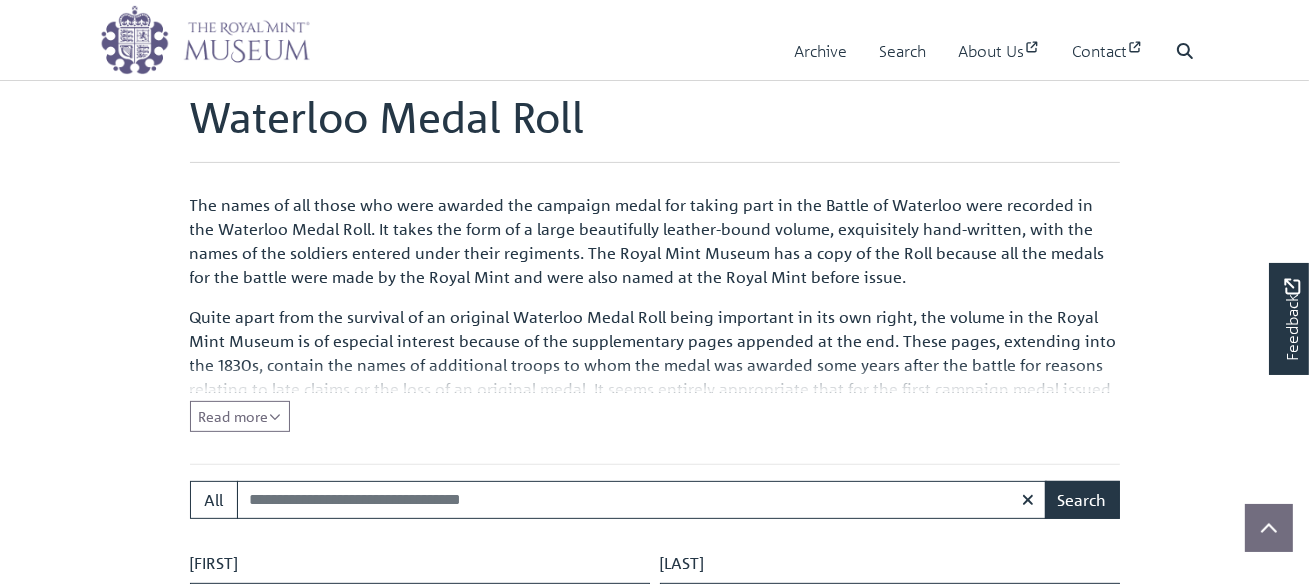 scroll, scrollTop: 777, scrollLeft: 0, axis: vertical 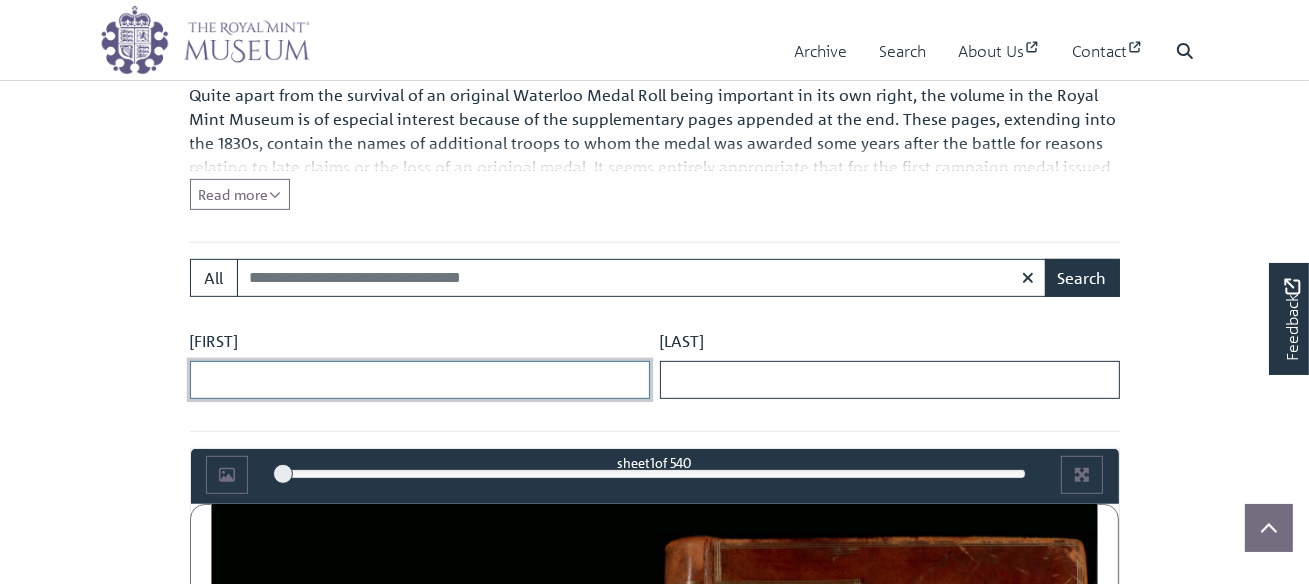 click on "Forename" at bounding box center [420, 380] 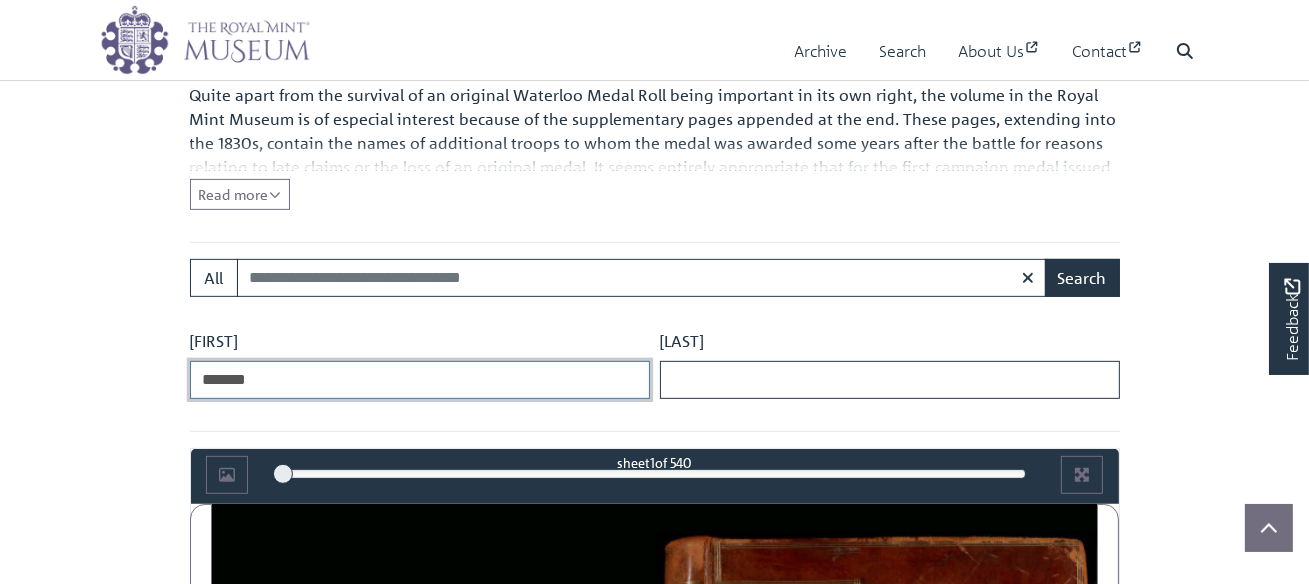 type on "*******" 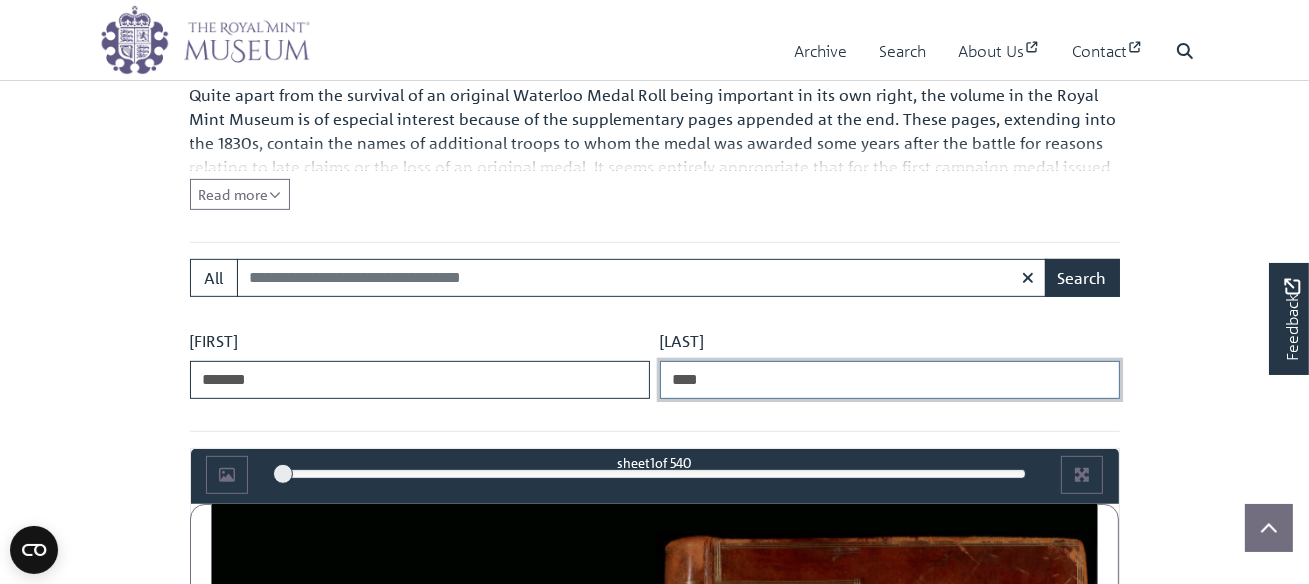 type on "****" 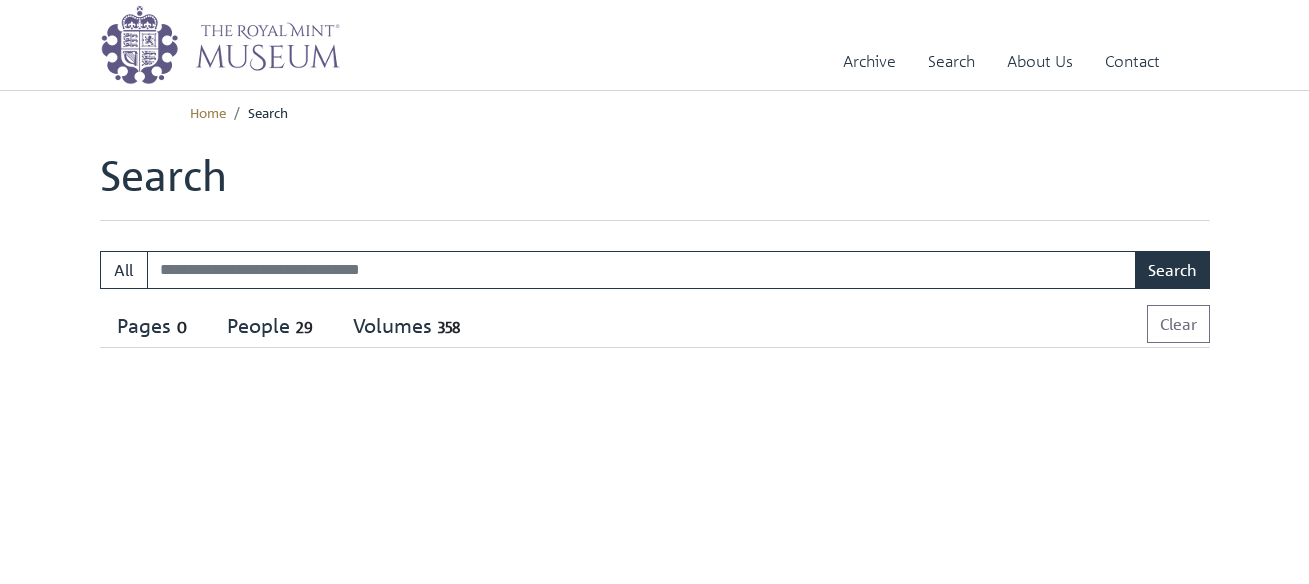 scroll, scrollTop: 0, scrollLeft: 0, axis: both 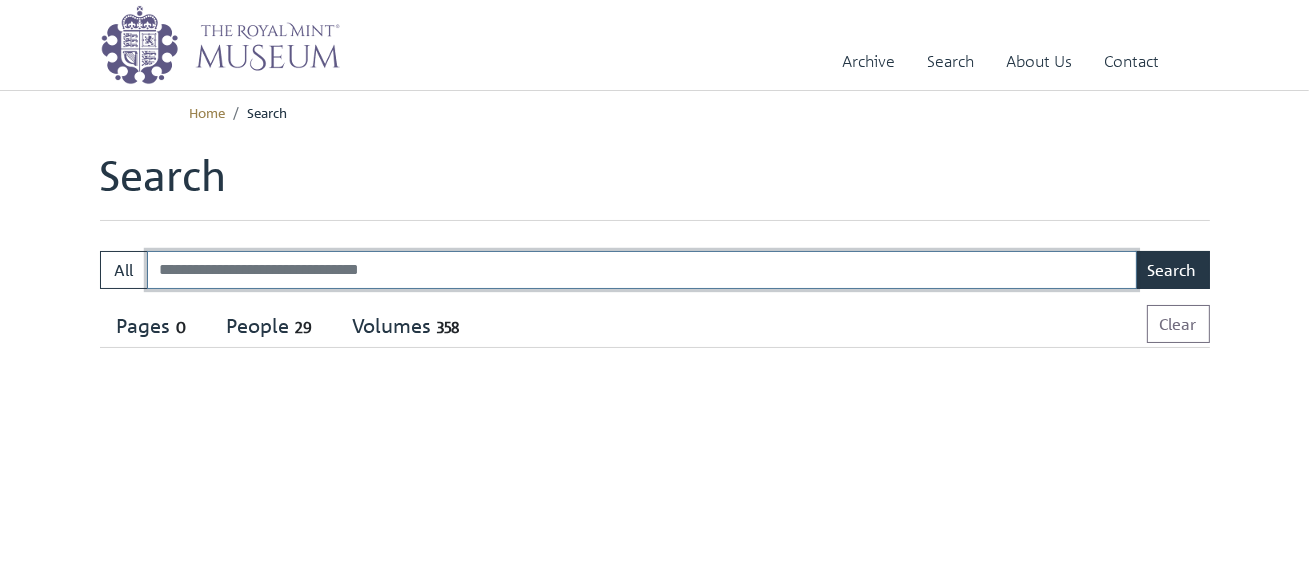 select on "****" 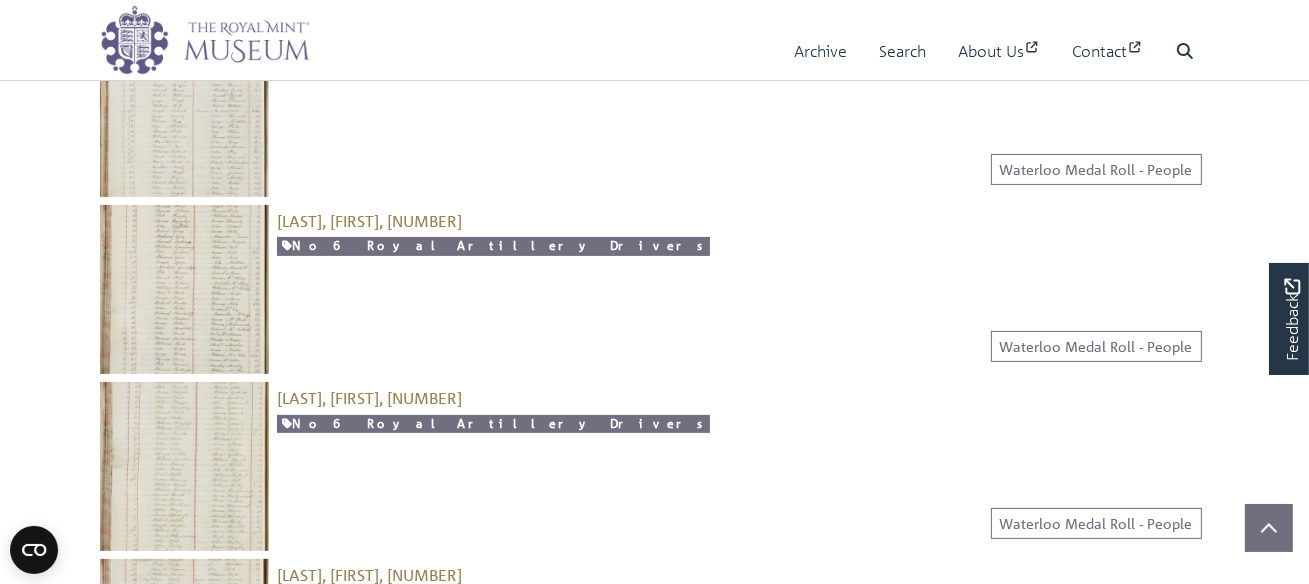 scroll, scrollTop: 555, scrollLeft: 0, axis: vertical 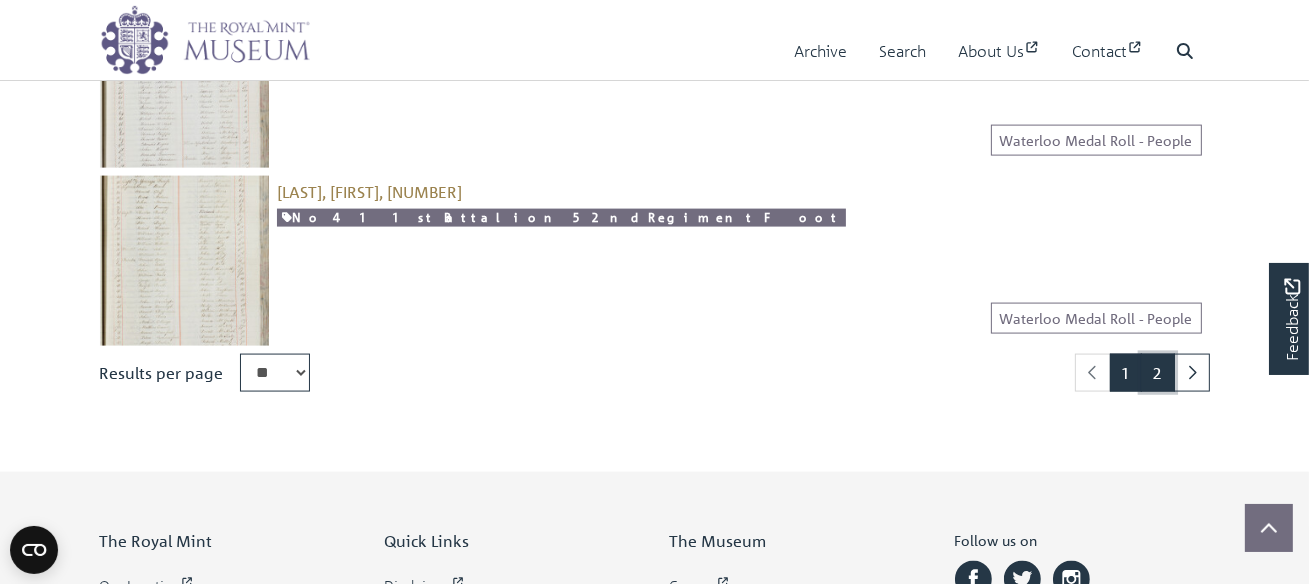 click on "2" at bounding box center [1158, 373] 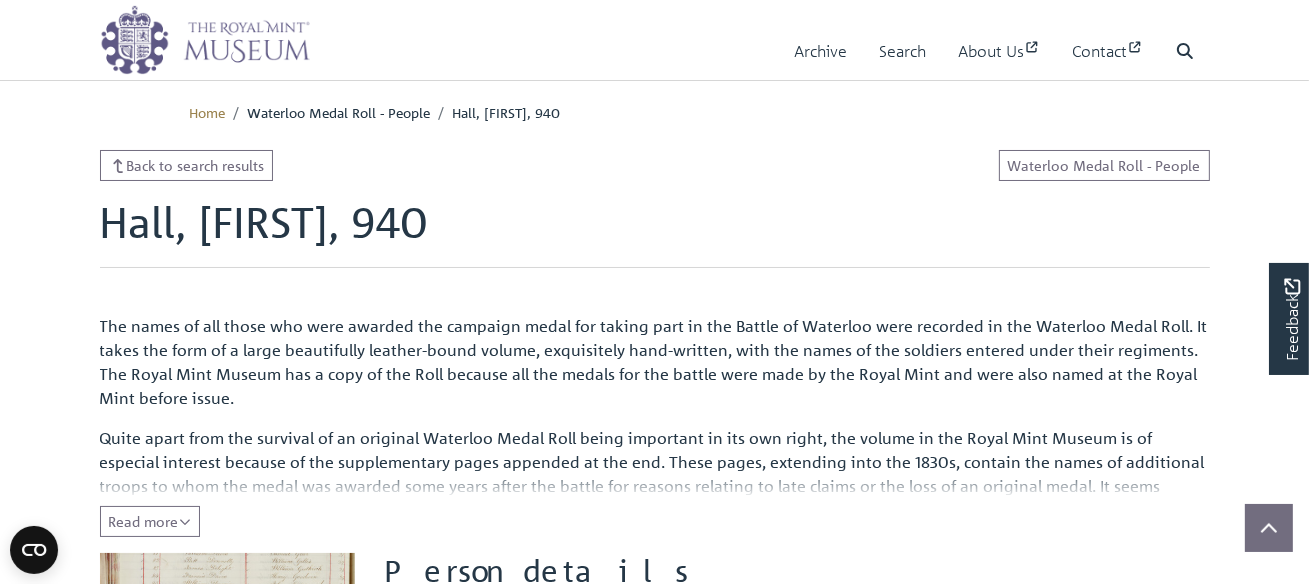 scroll, scrollTop: 333, scrollLeft: 0, axis: vertical 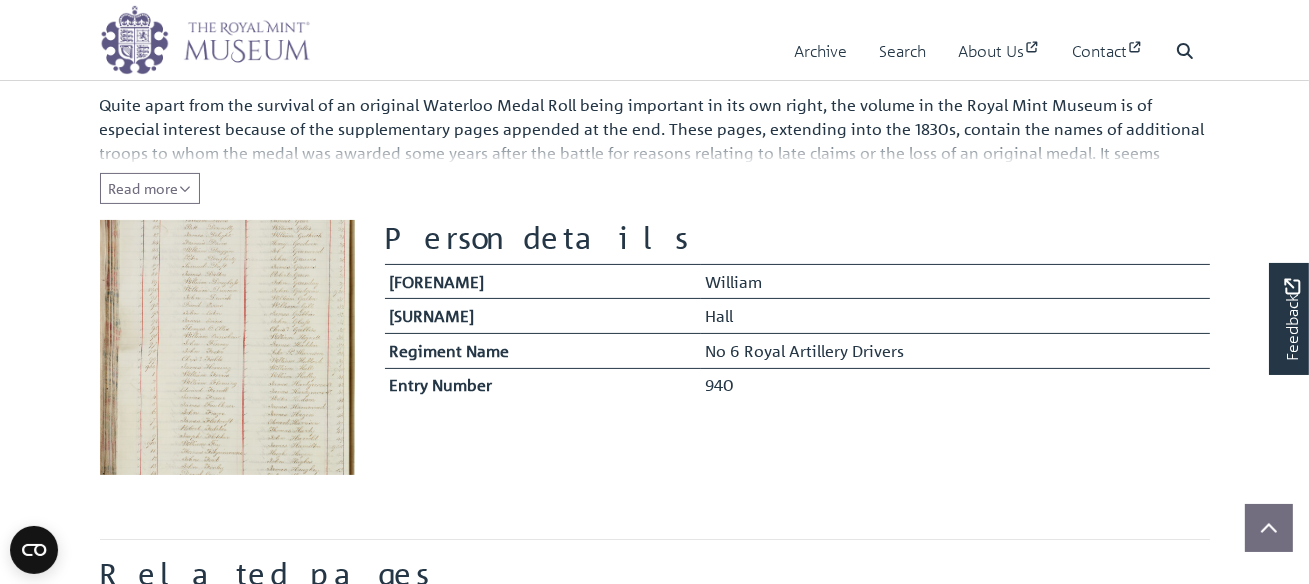 click at bounding box center (227, 347) 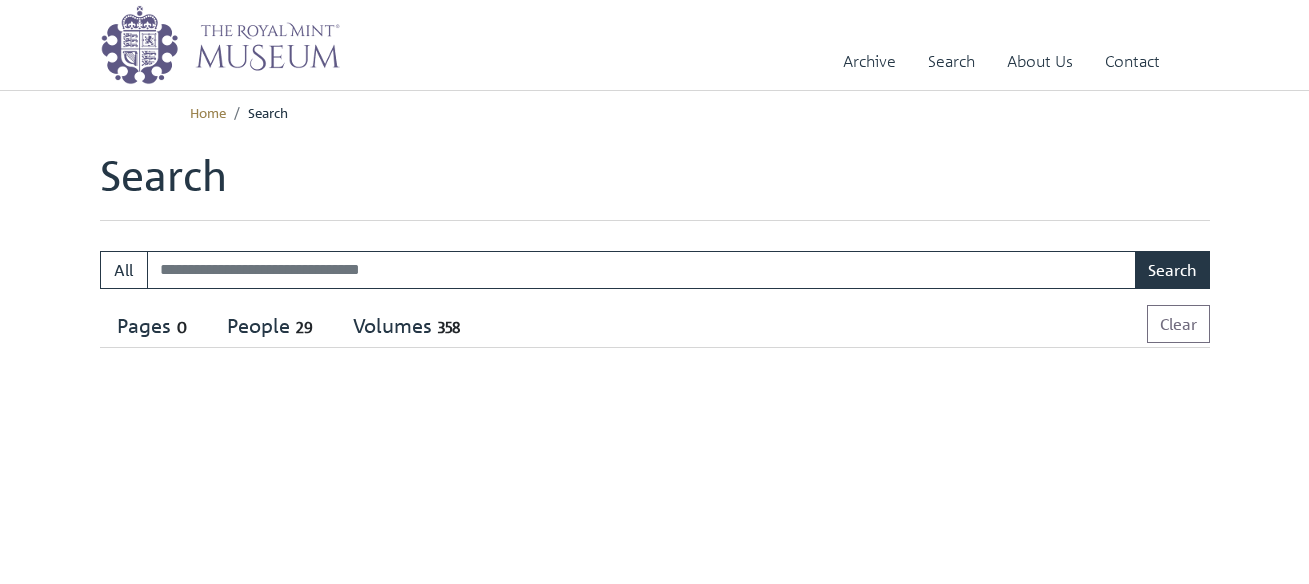 scroll, scrollTop: 0, scrollLeft: 0, axis: both 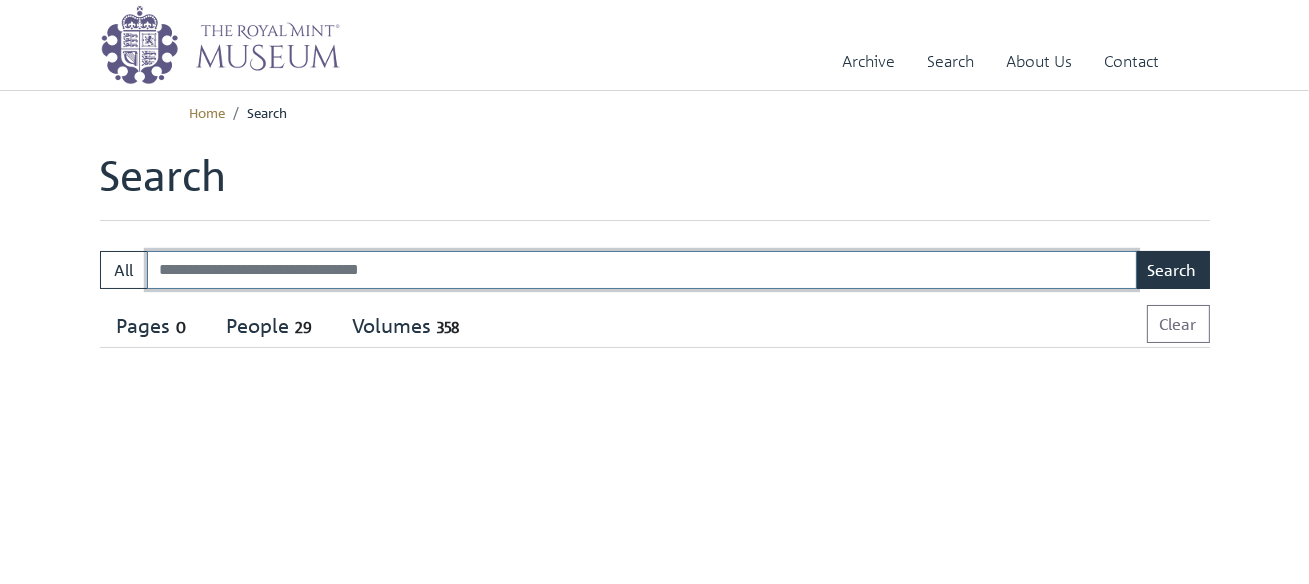 select on "****" 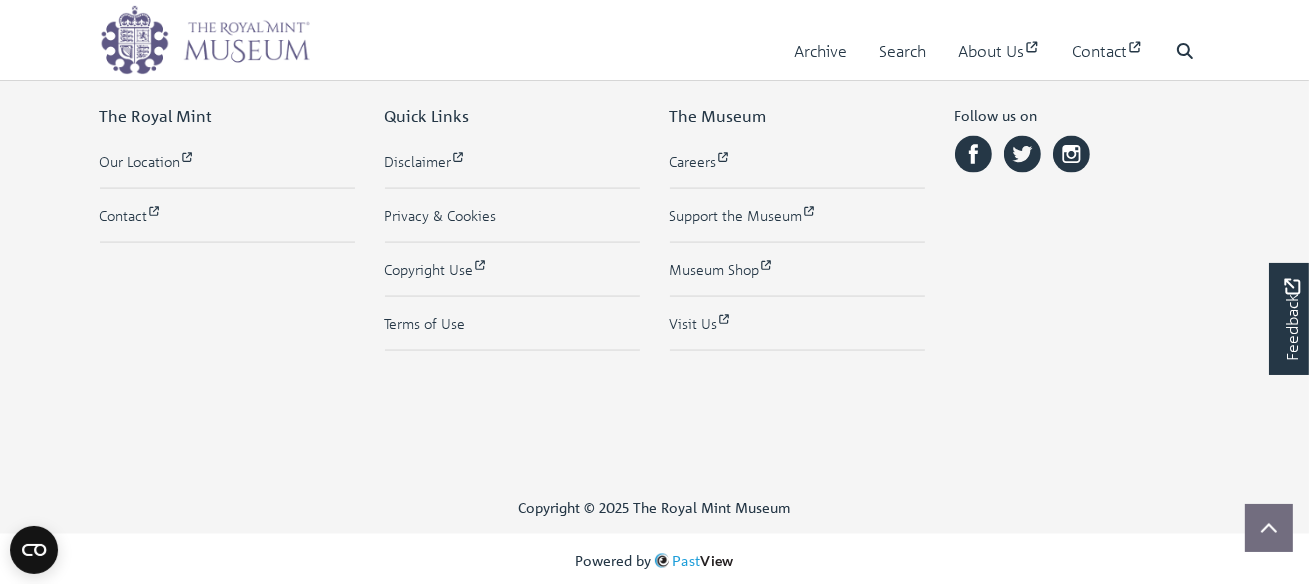 scroll, scrollTop: 2690, scrollLeft: 0, axis: vertical 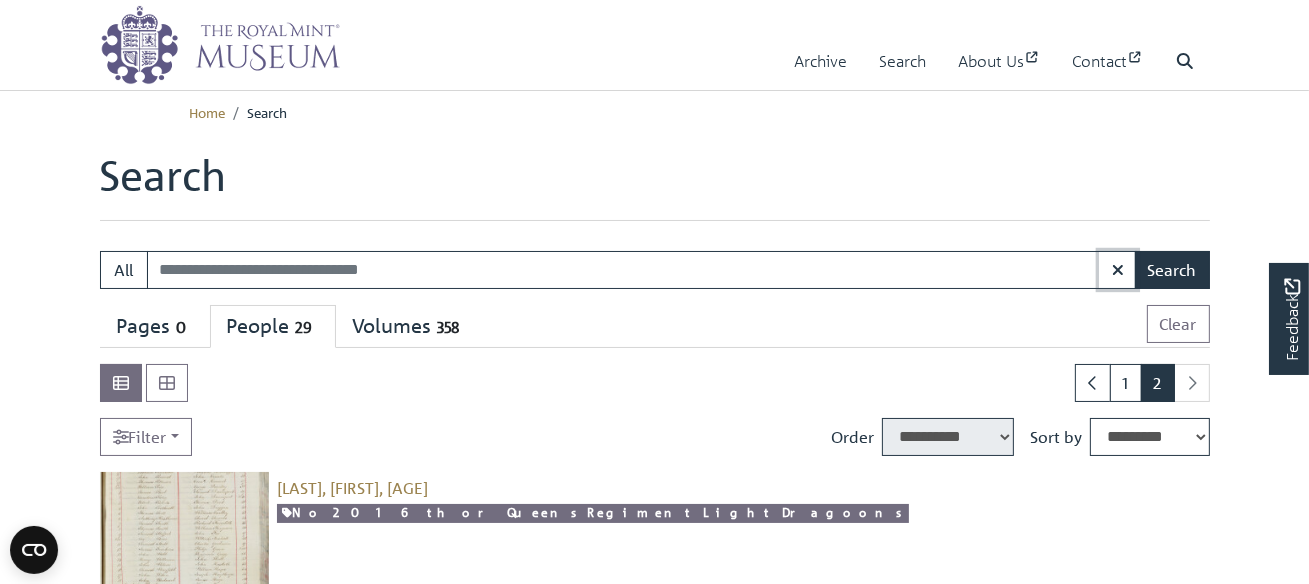 click at bounding box center [1118, 270] 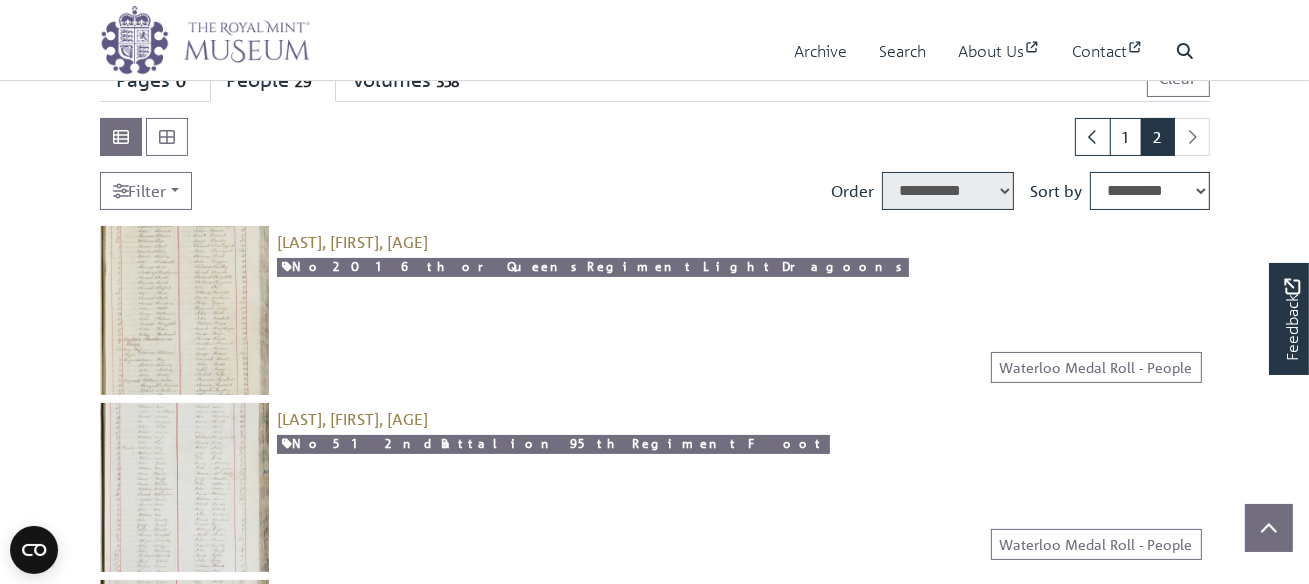 scroll, scrollTop: 135, scrollLeft: 0, axis: vertical 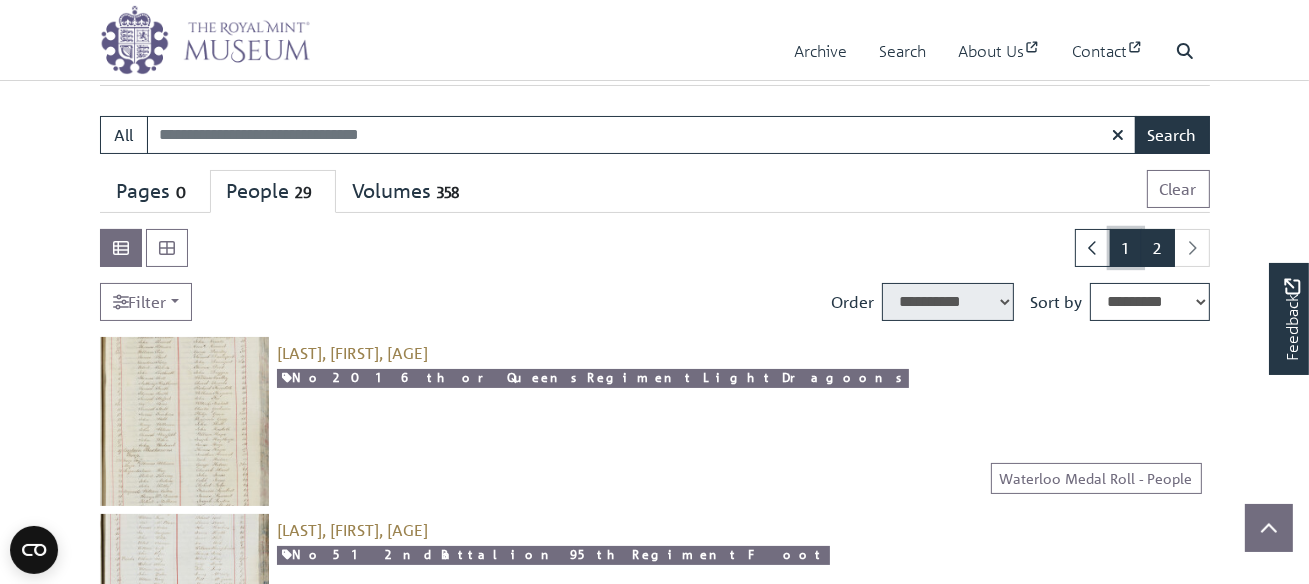 click on "1" at bounding box center (1126, 248) 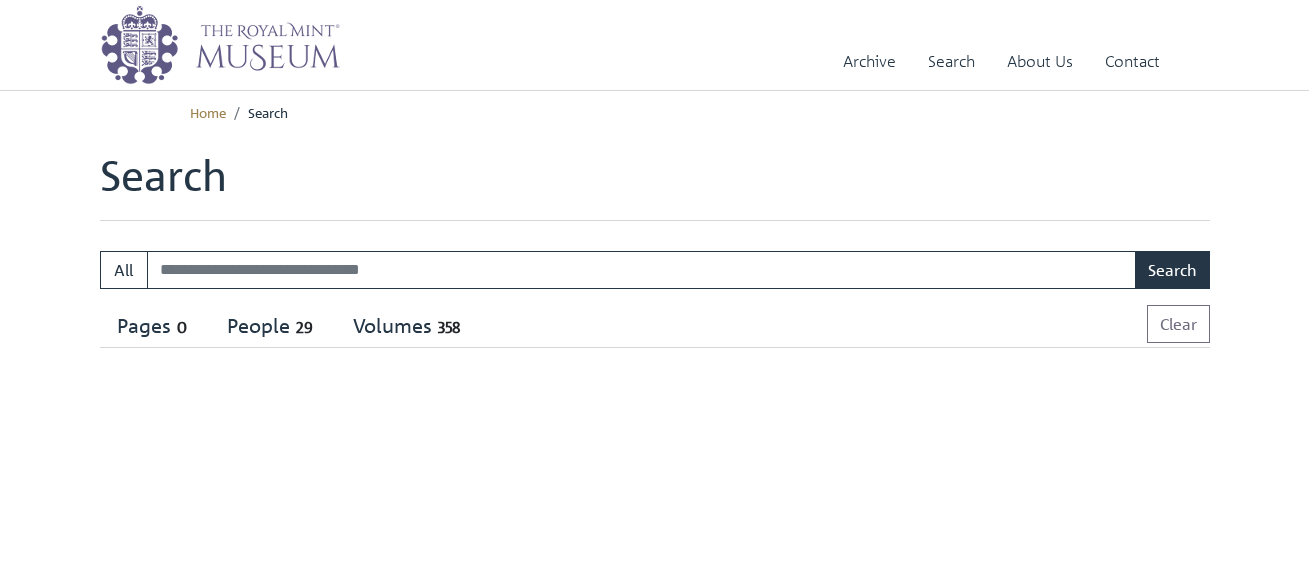 scroll, scrollTop: 0, scrollLeft: 0, axis: both 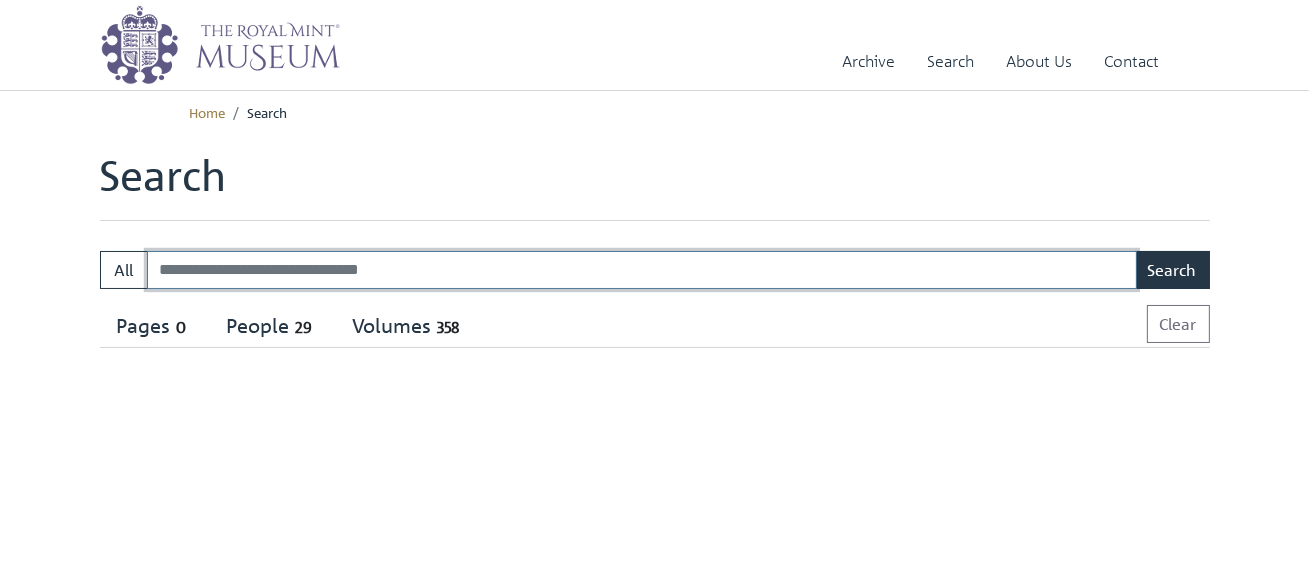 select on "****" 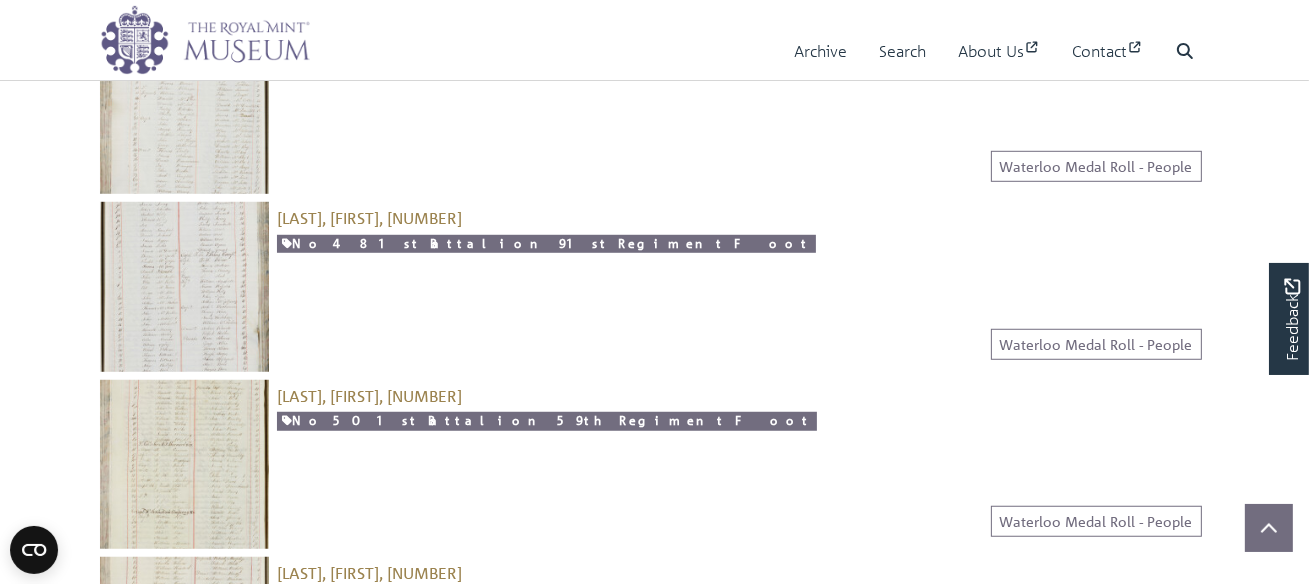 scroll, scrollTop: 1444, scrollLeft: 0, axis: vertical 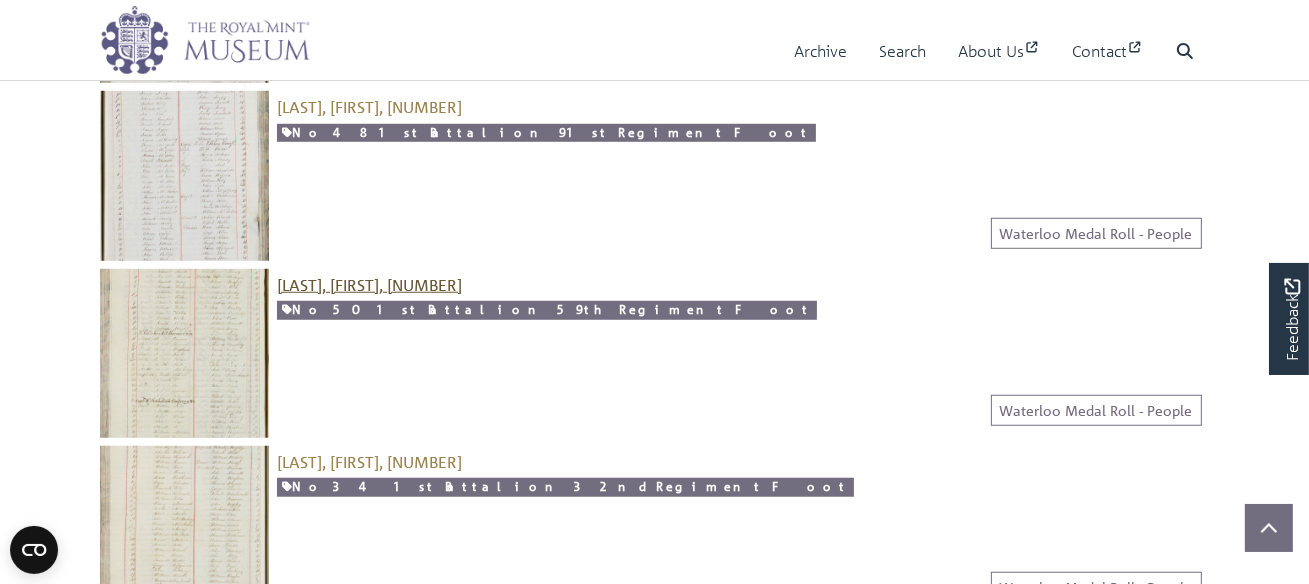 click on "[LAST], [FIRST], [NUMBER]" at bounding box center (369, 285) 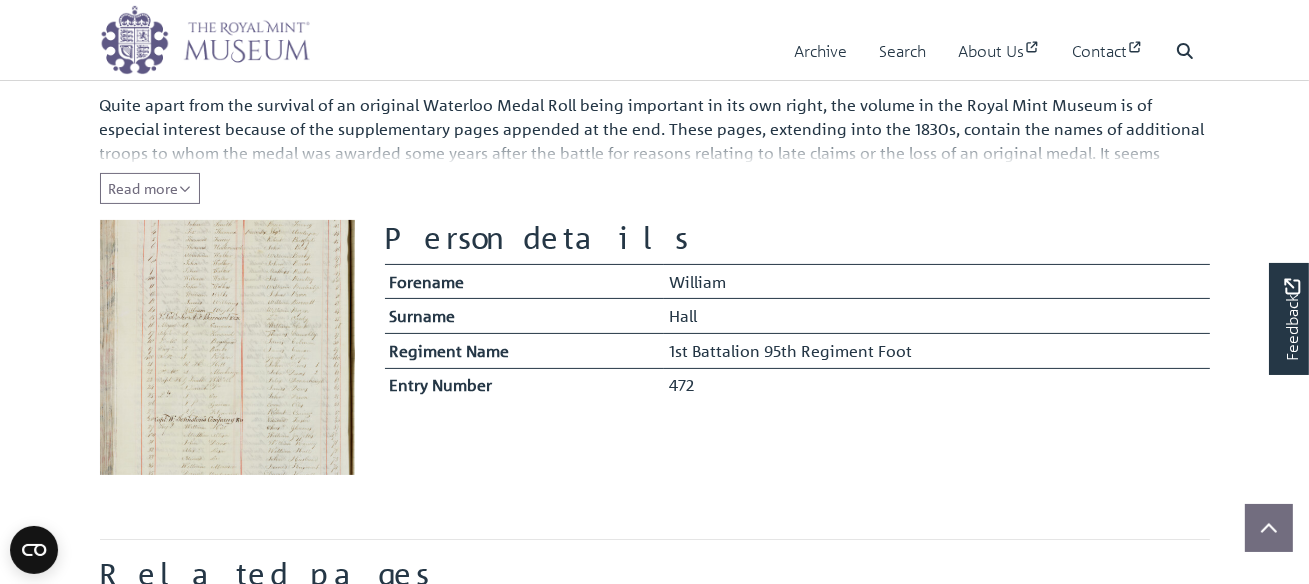 scroll, scrollTop: 444, scrollLeft: 0, axis: vertical 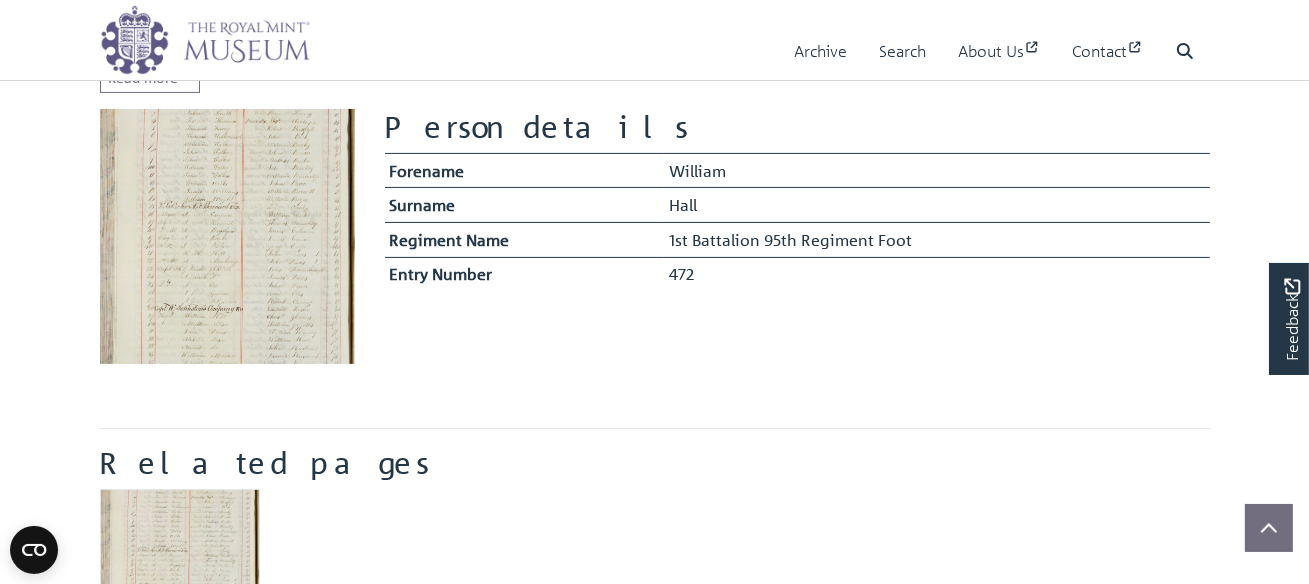 click at bounding box center [227, 236] 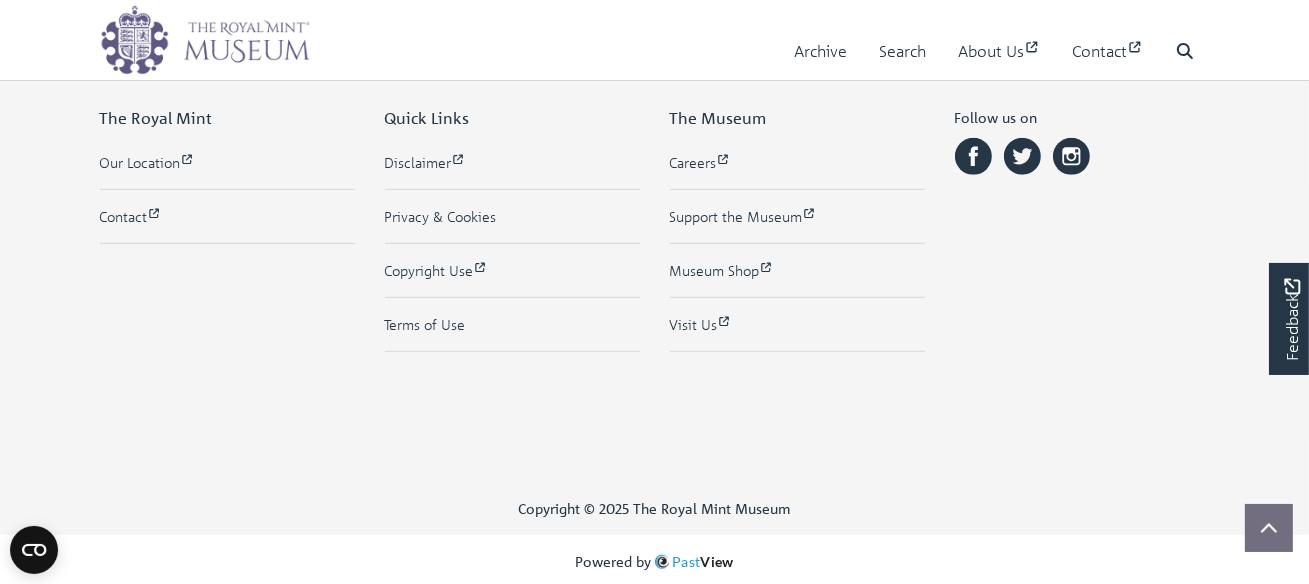 scroll, scrollTop: 787, scrollLeft: 0, axis: vertical 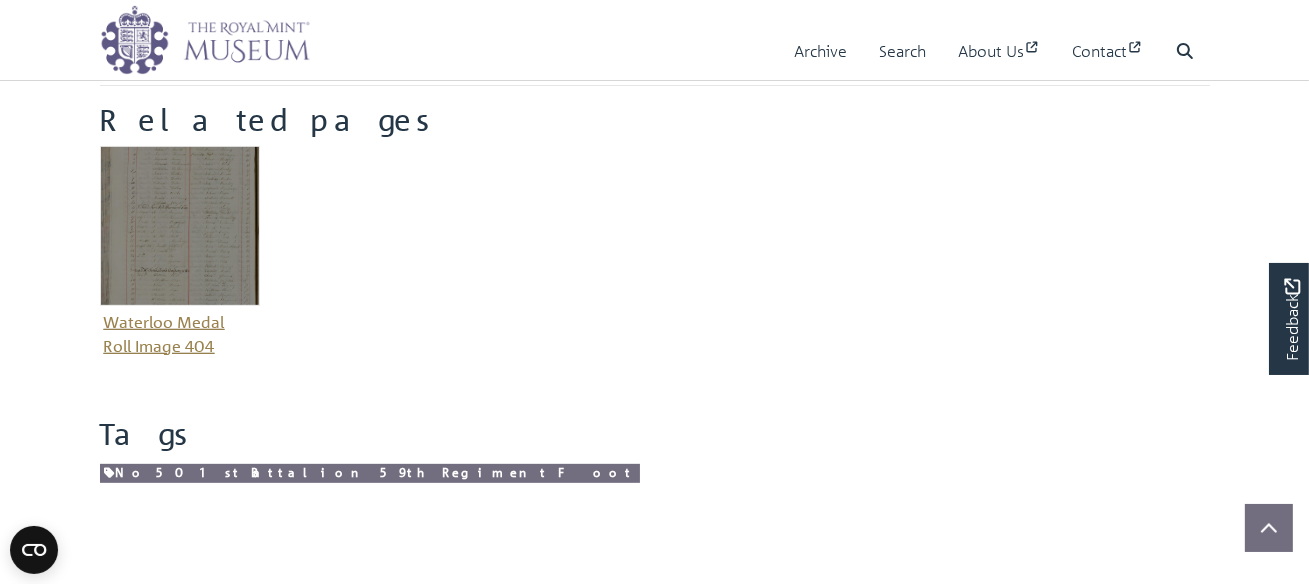 click at bounding box center (180, 226) 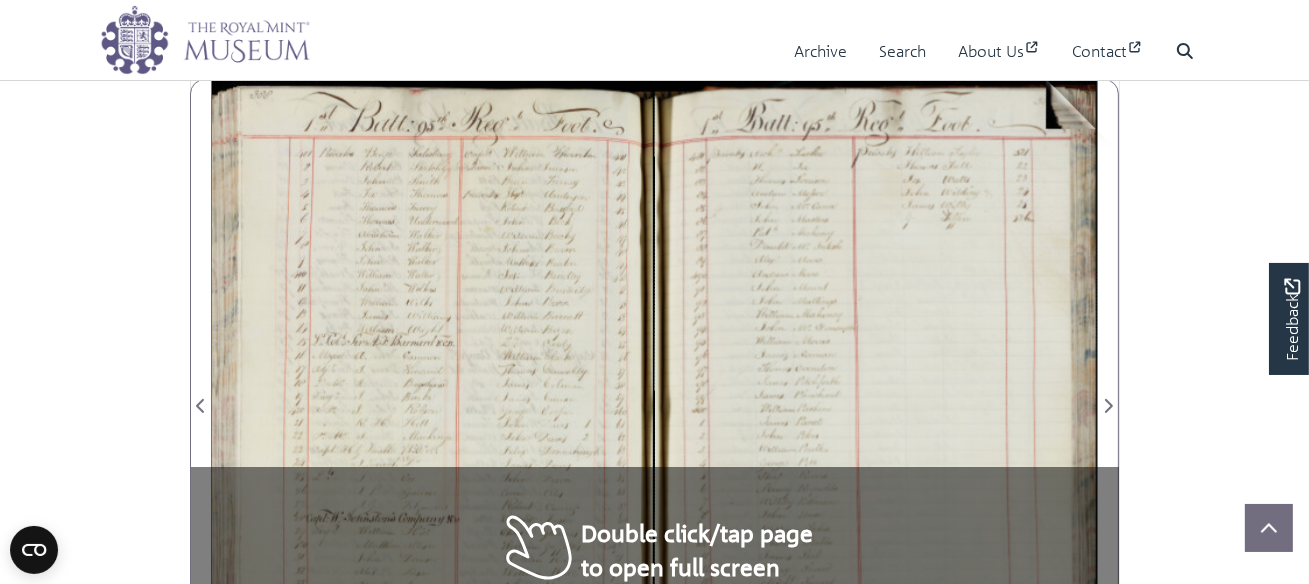 scroll, scrollTop: 1091, scrollLeft: 0, axis: vertical 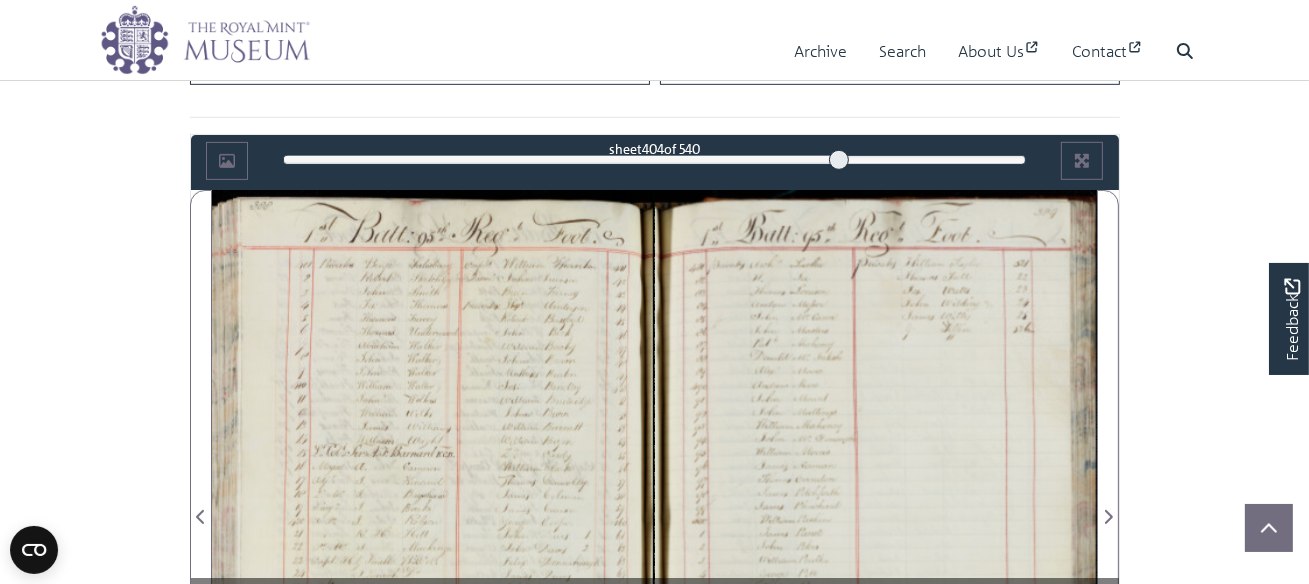 click at bounding box center (876, 505) 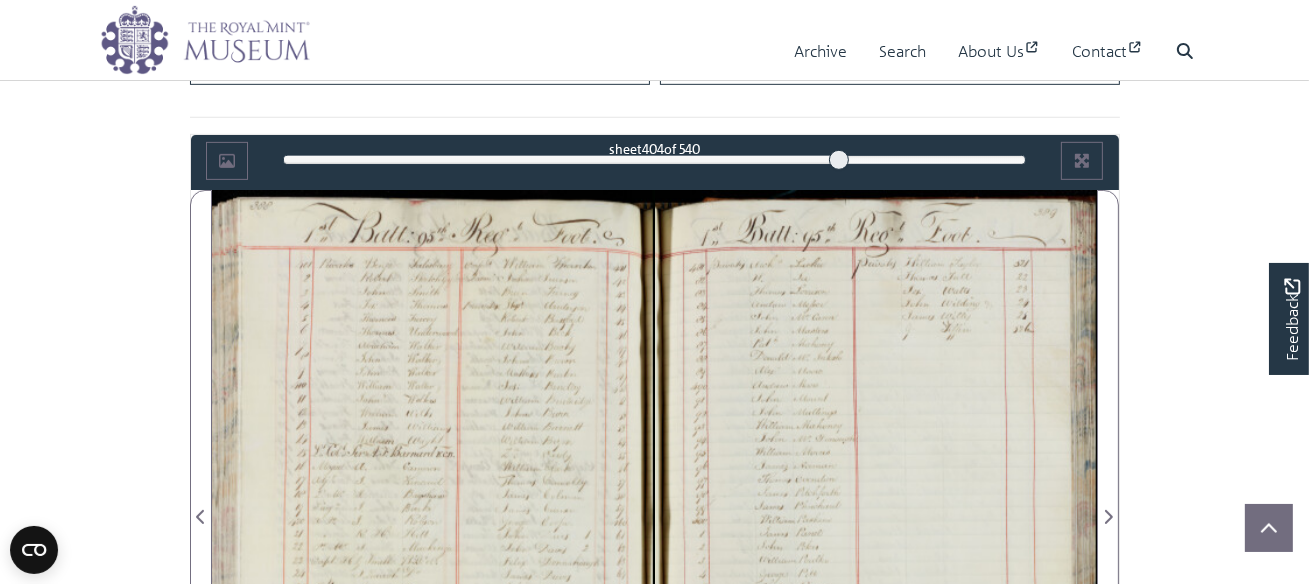 click at bounding box center [876, 505] 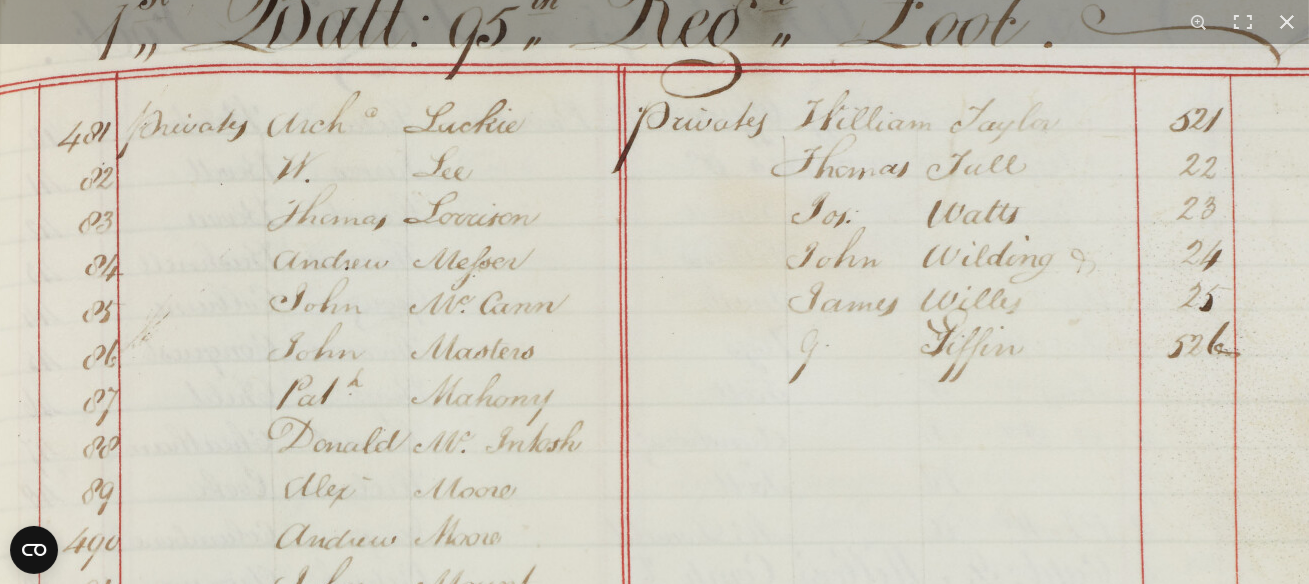 click at bounding box center [696, 948] 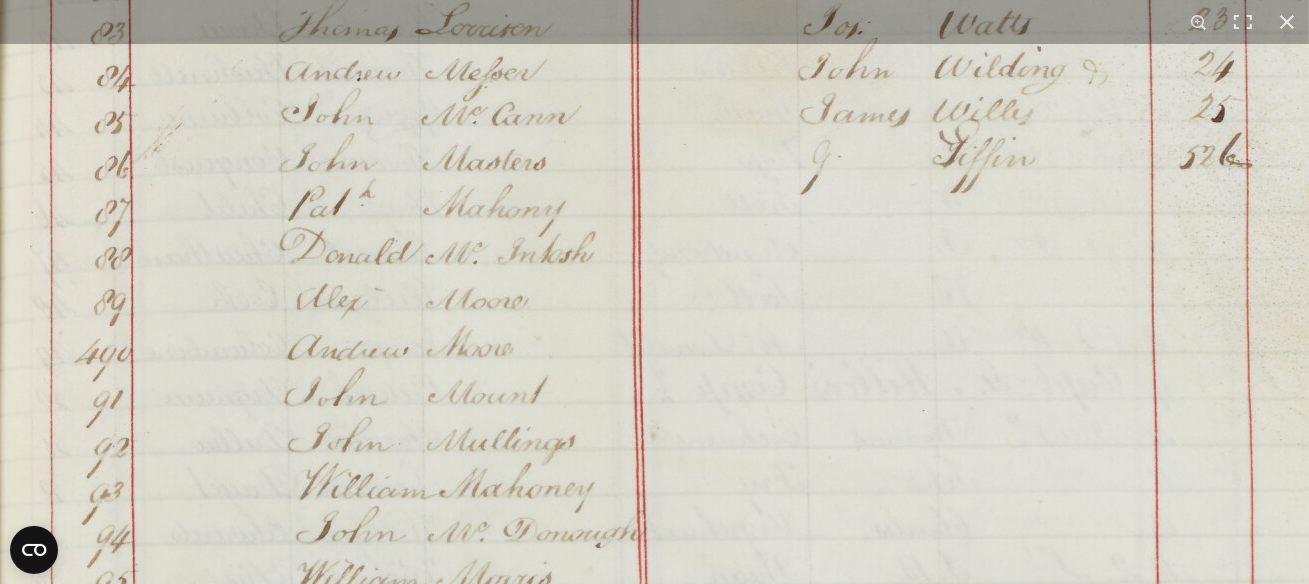 click at bounding box center (708, 759) 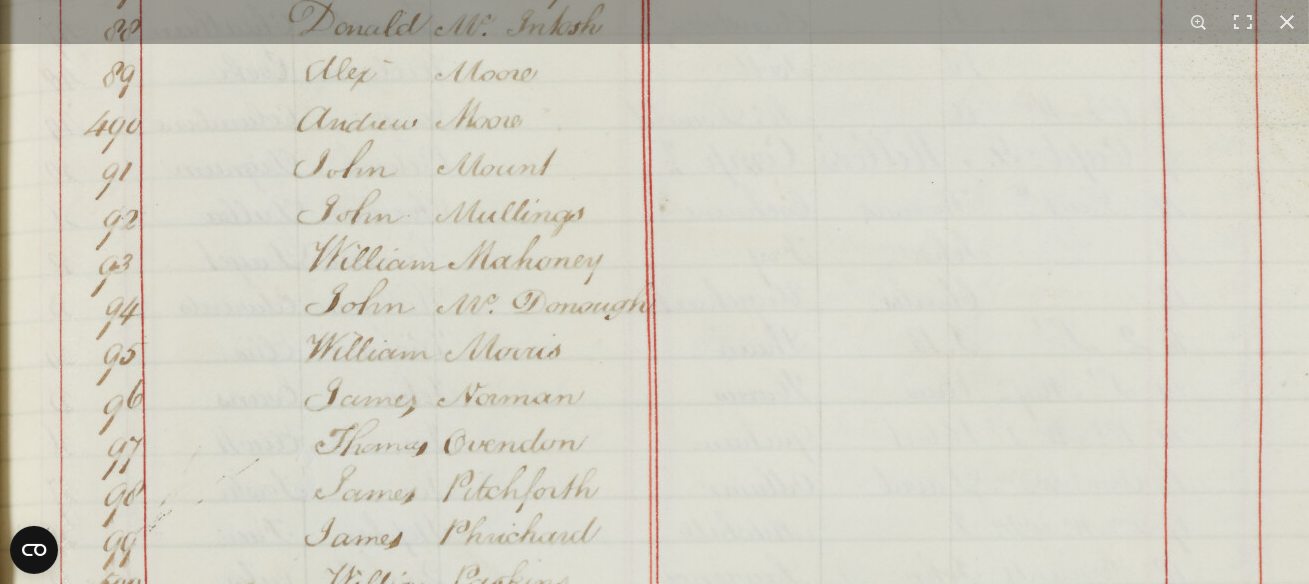 click at bounding box center (717, 531) 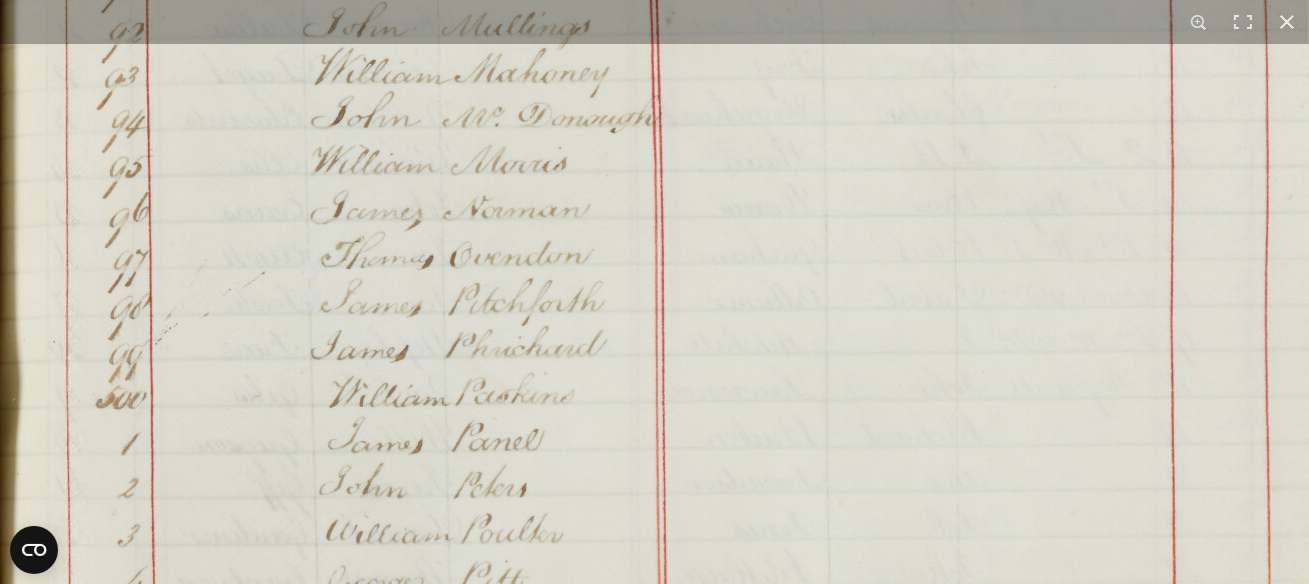 click at bounding box center (723, 344) 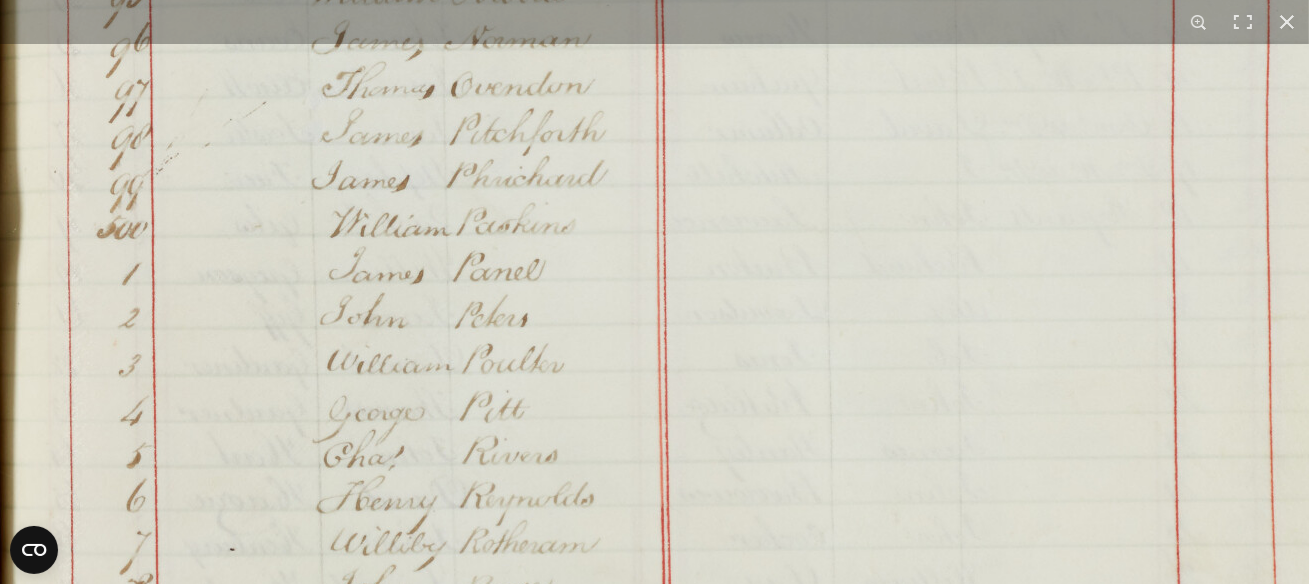 click at bounding box center [724, 174] 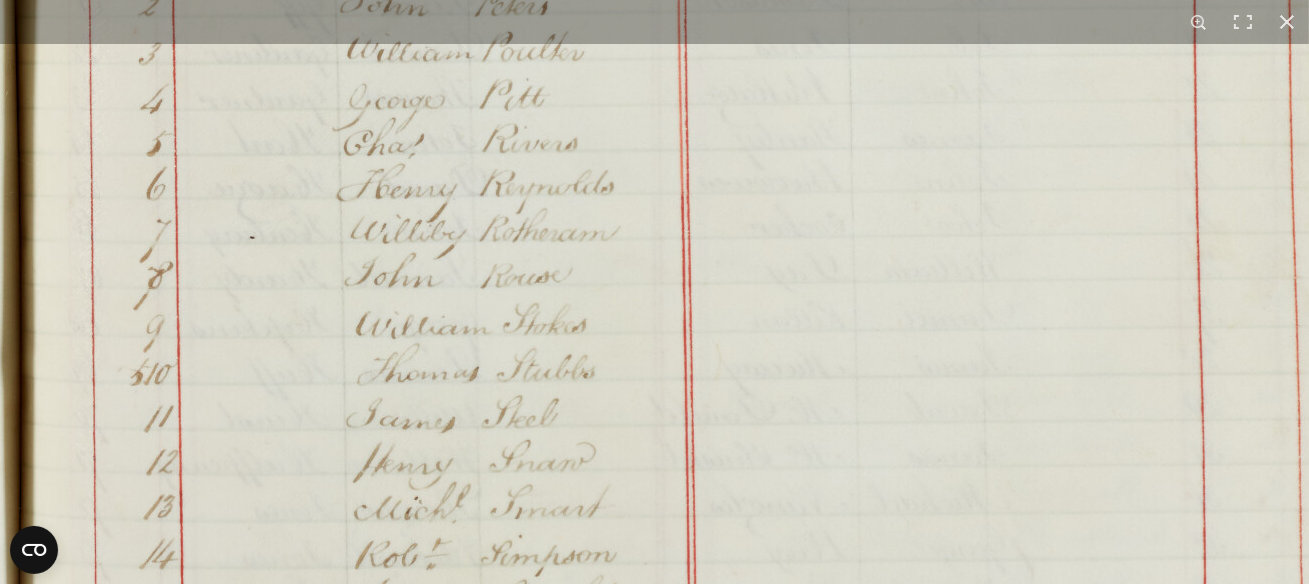 click at bounding box center (744, -138) 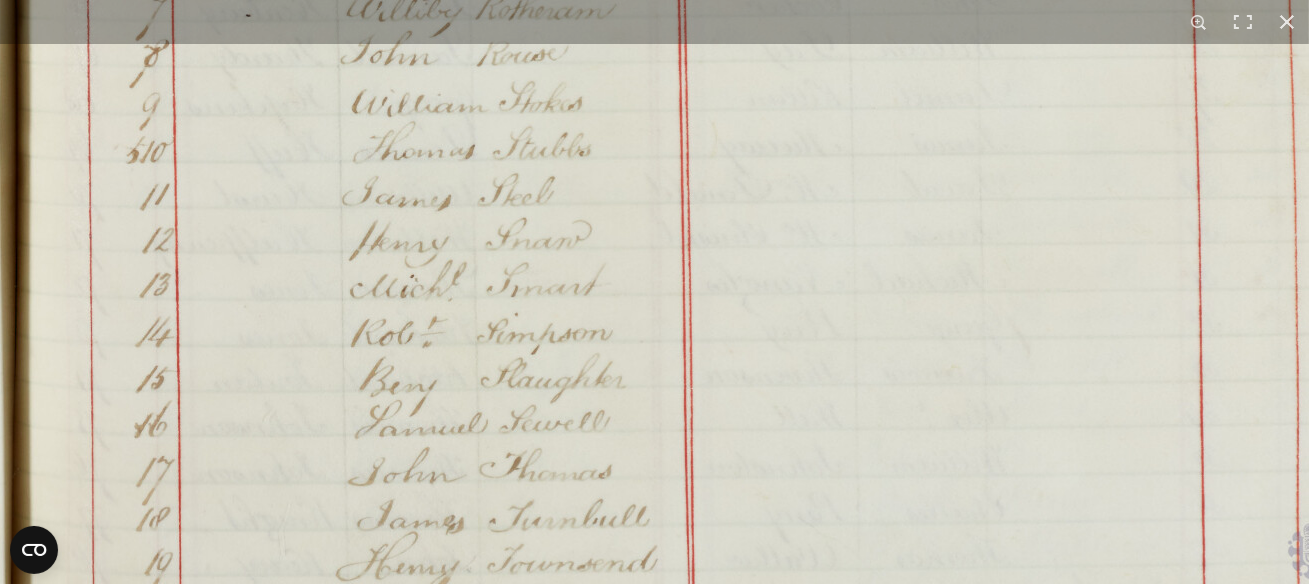 click at bounding box center (740, -360) 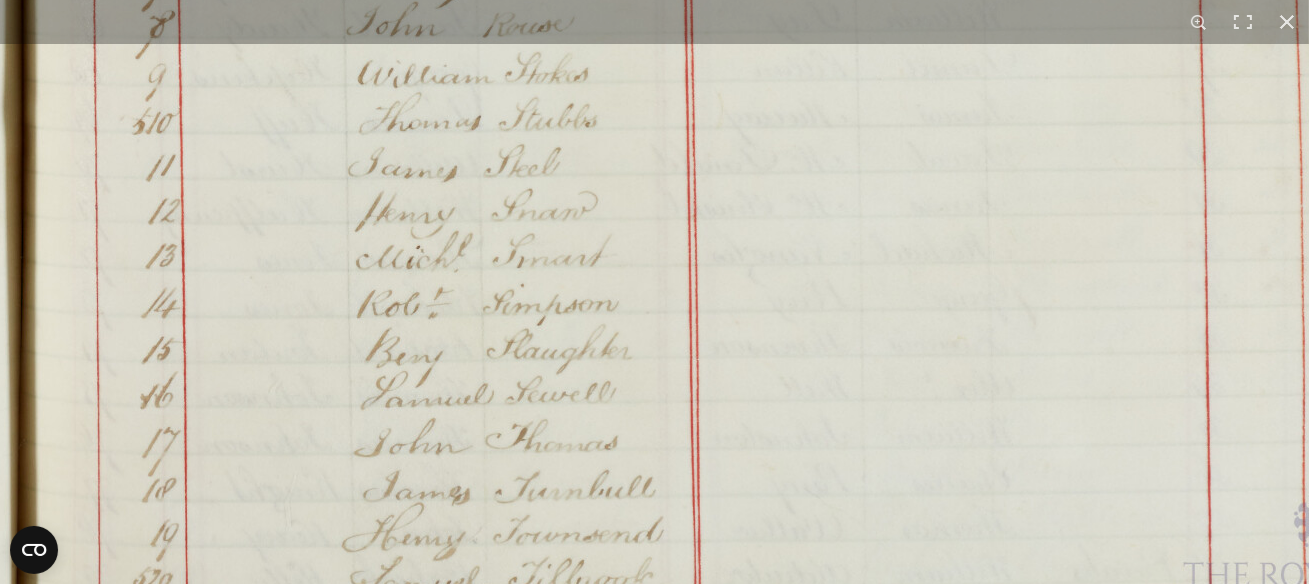 click at bounding box center (746, -389) 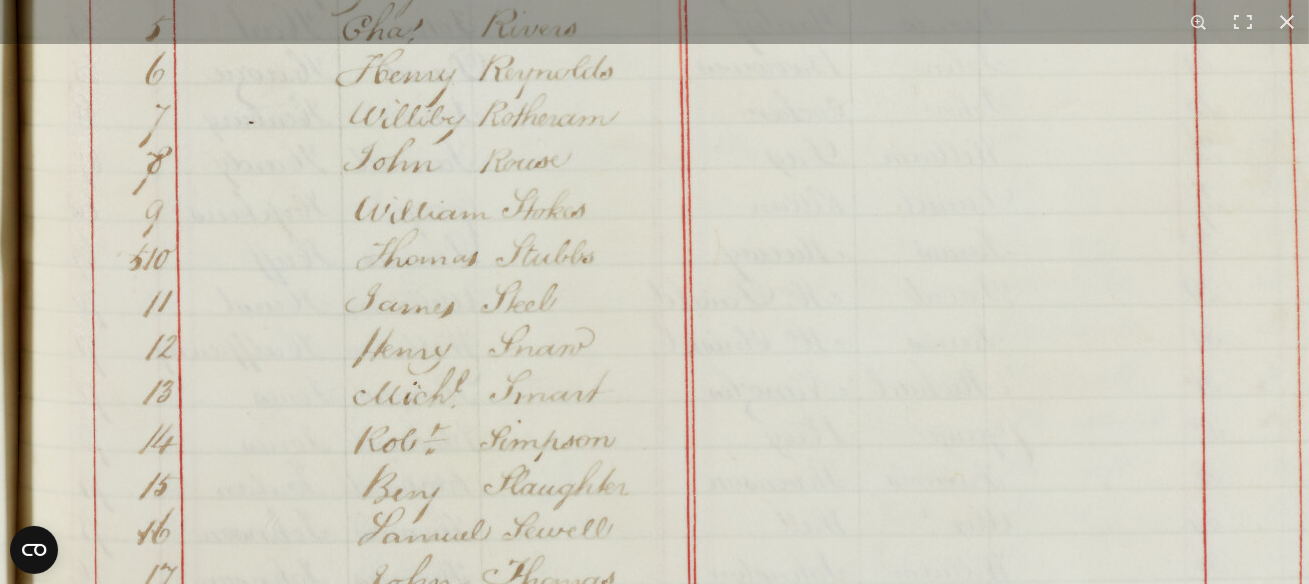 click at bounding box center (743, -253) 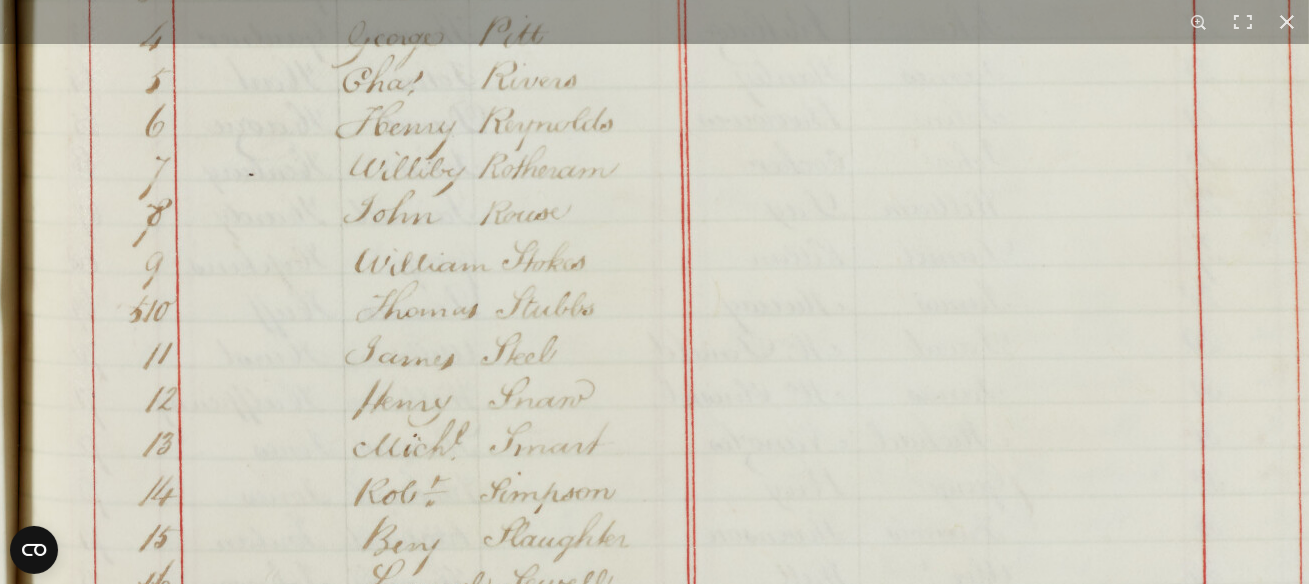 click at bounding box center [743, -201] 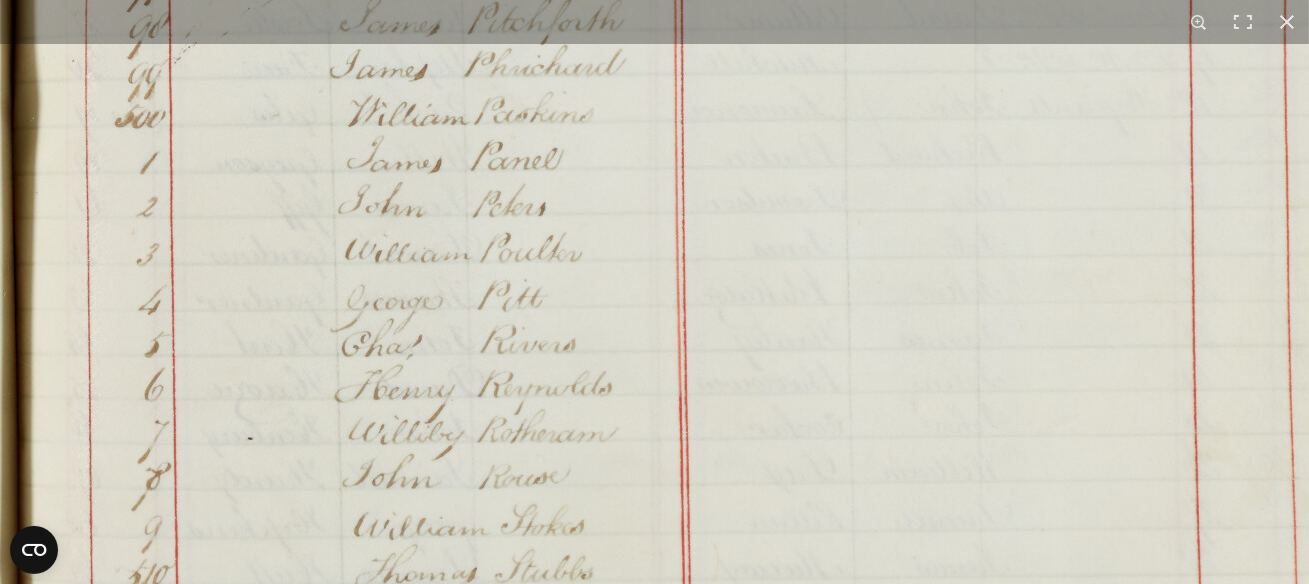 click at bounding box center (742, 63) 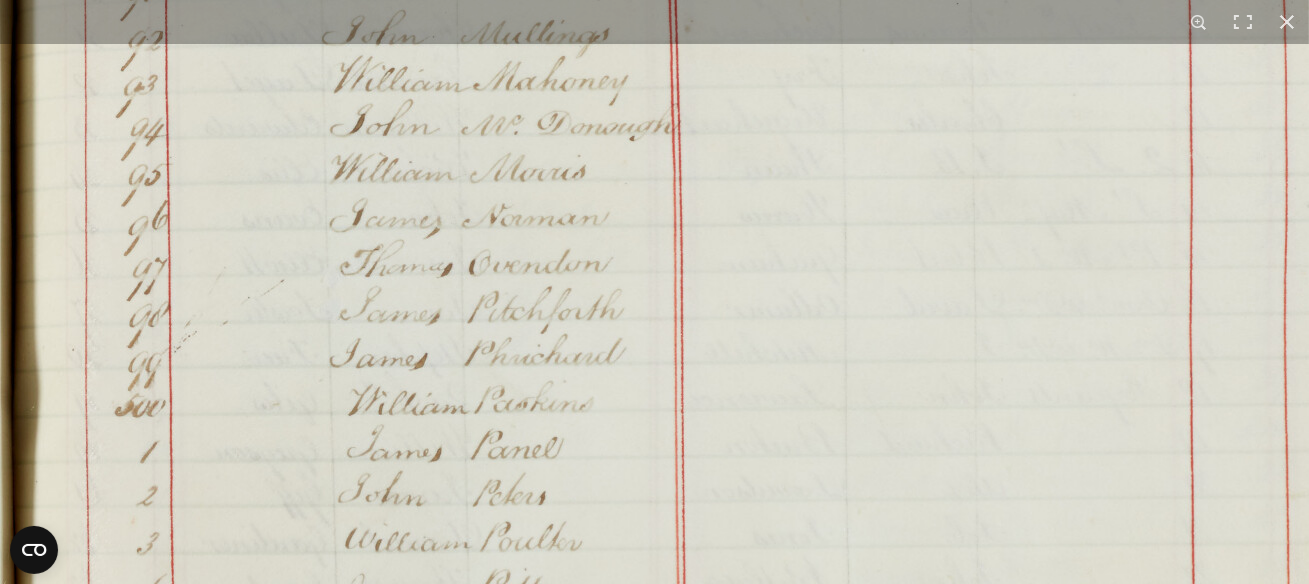 click at bounding box center (742, 352) 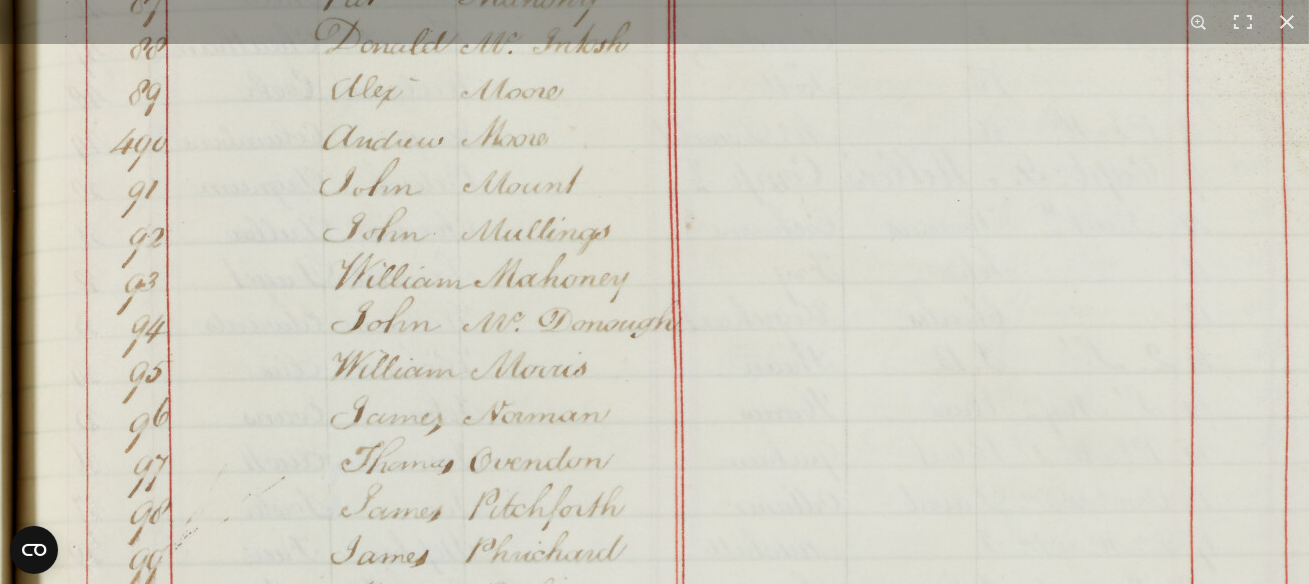 click at bounding box center [743, 549] 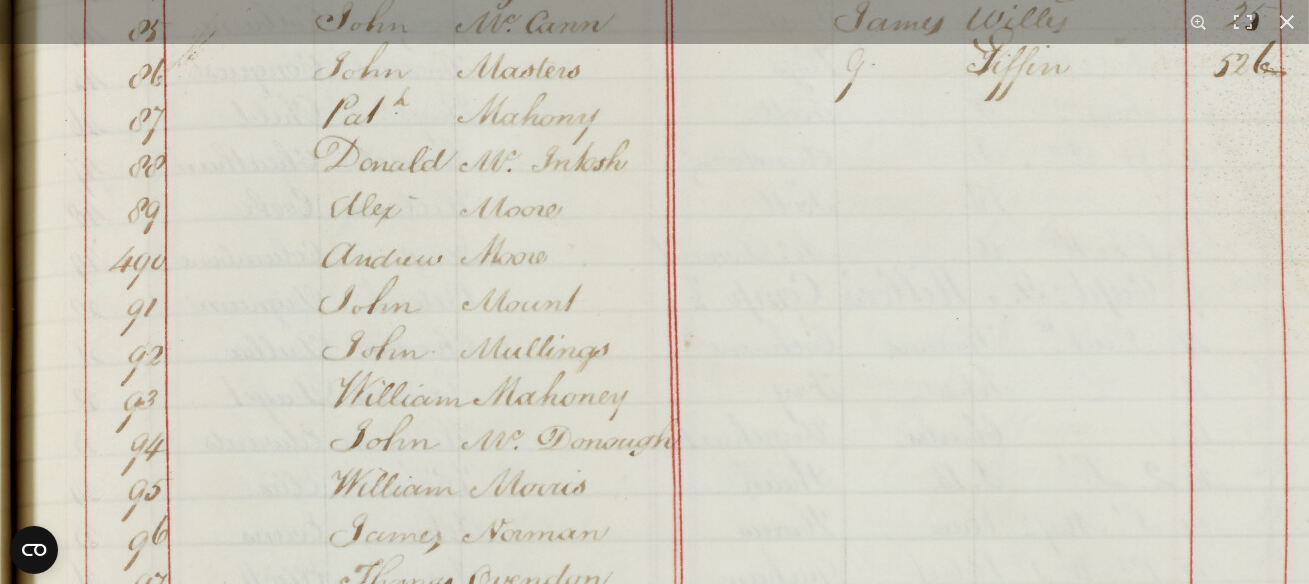 click at bounding box center [742, 667] 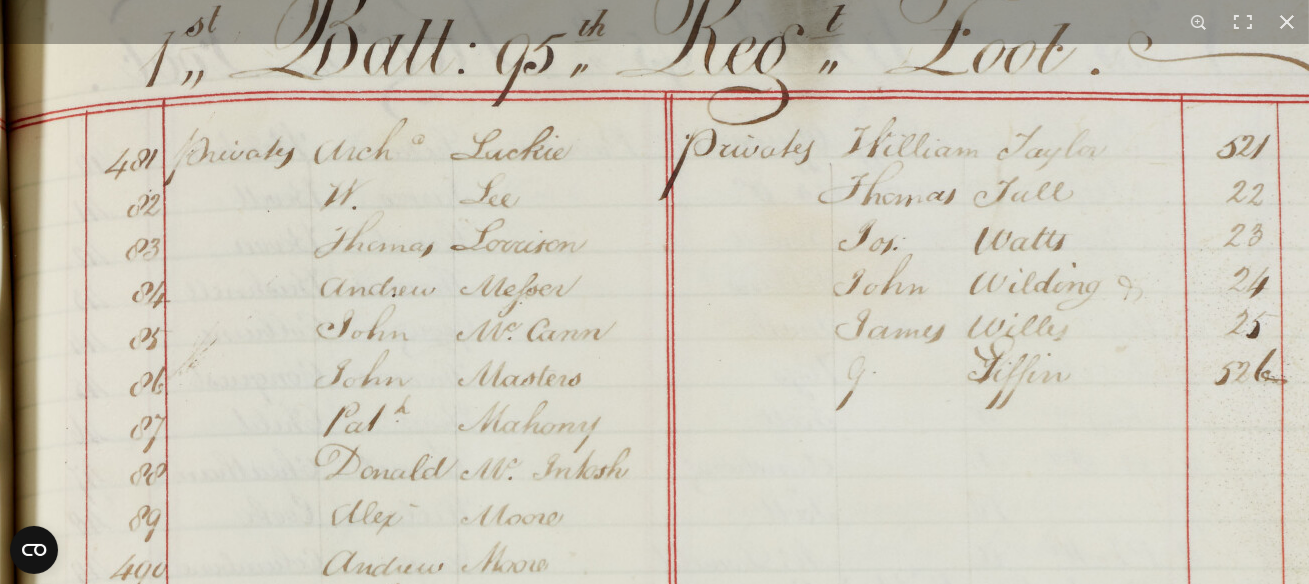 click at bounding box center [743, 975] 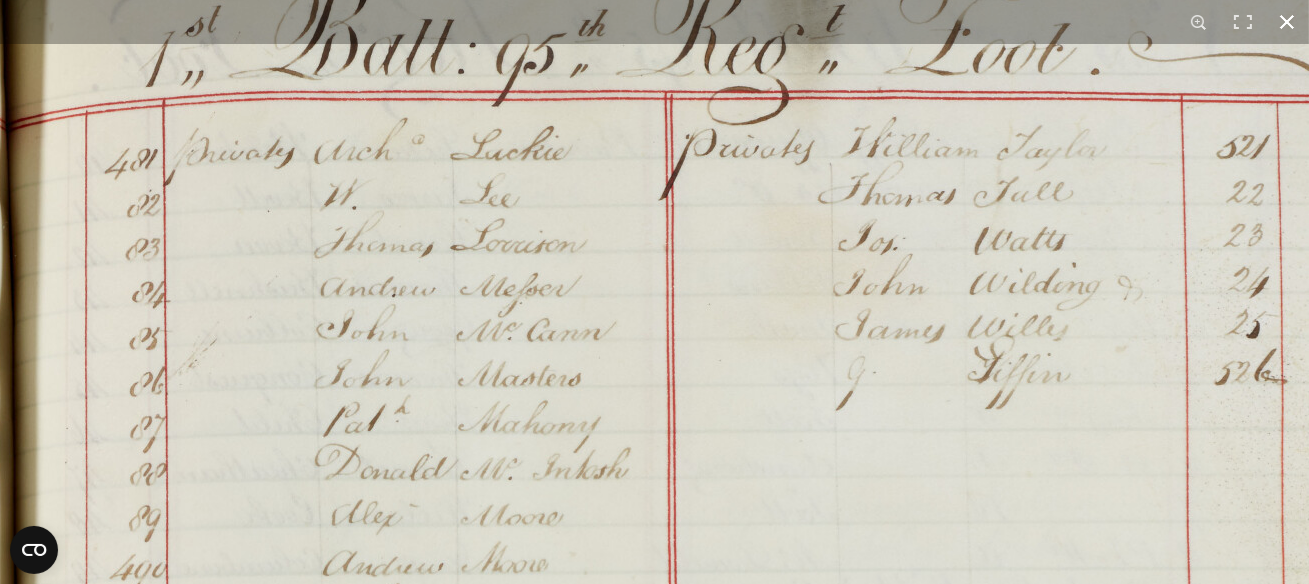 click at bounding box center (743, 975) 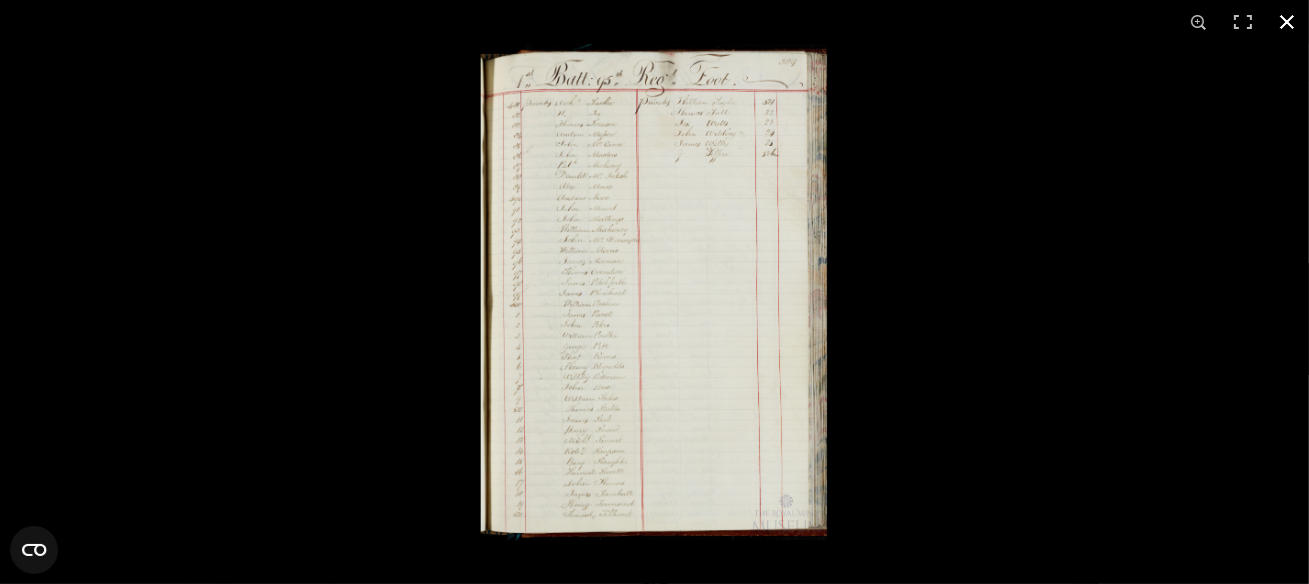 click at bounding box center (1287, 22) 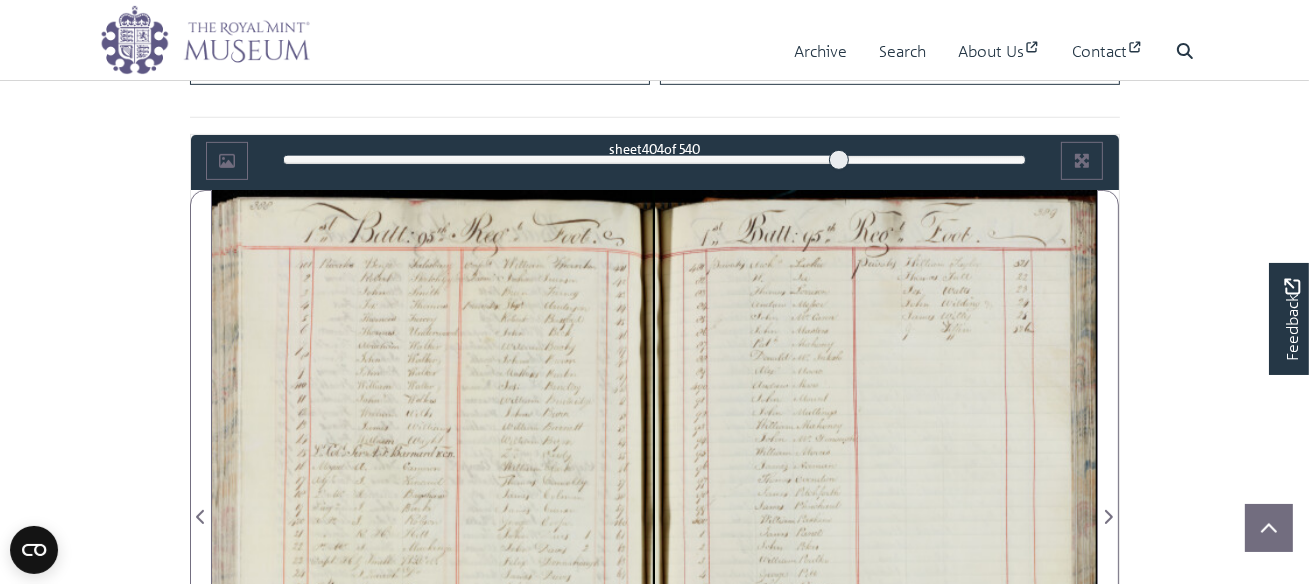 click at bounding box center [433, 505] 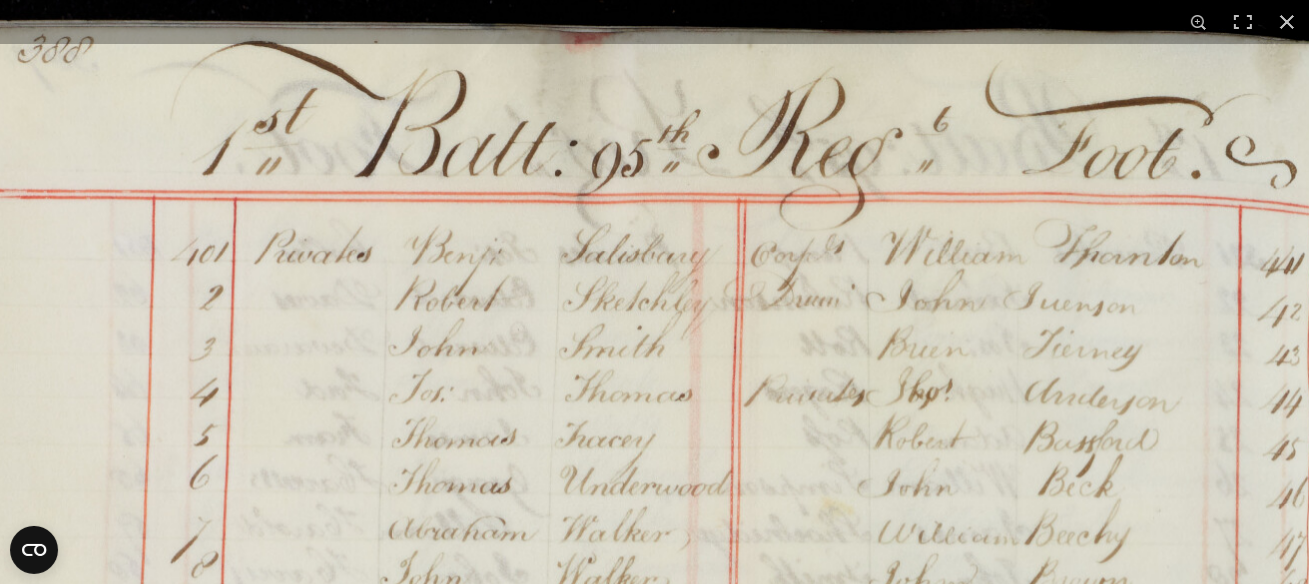 click at bounding box center [641, 1075] 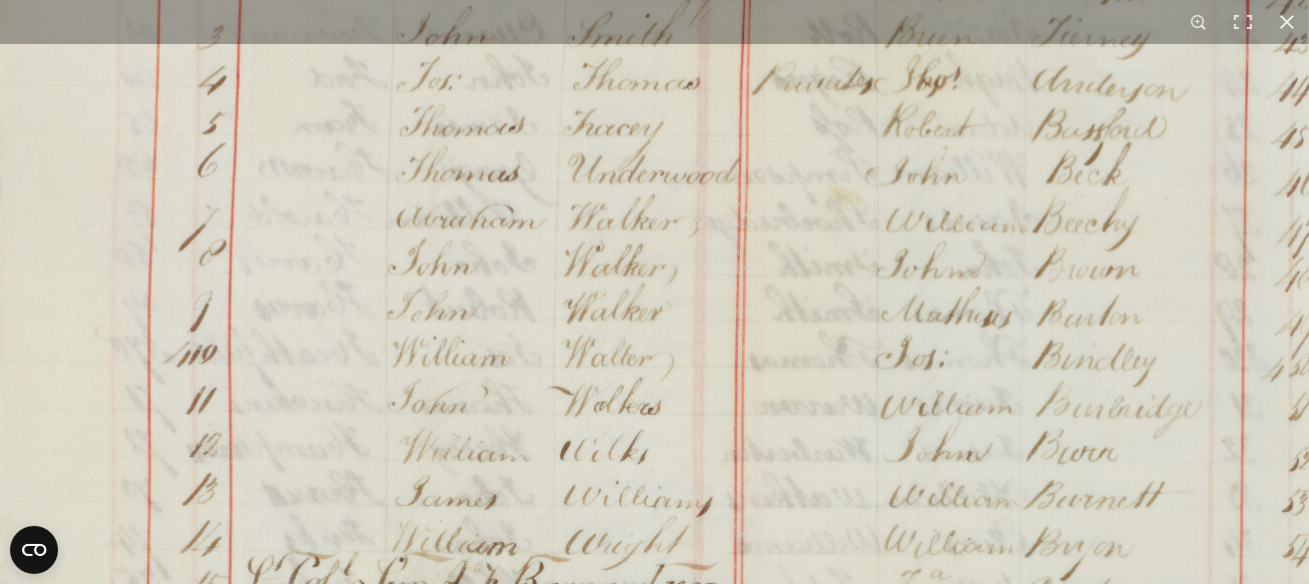 click at bounding box center (649, 763) 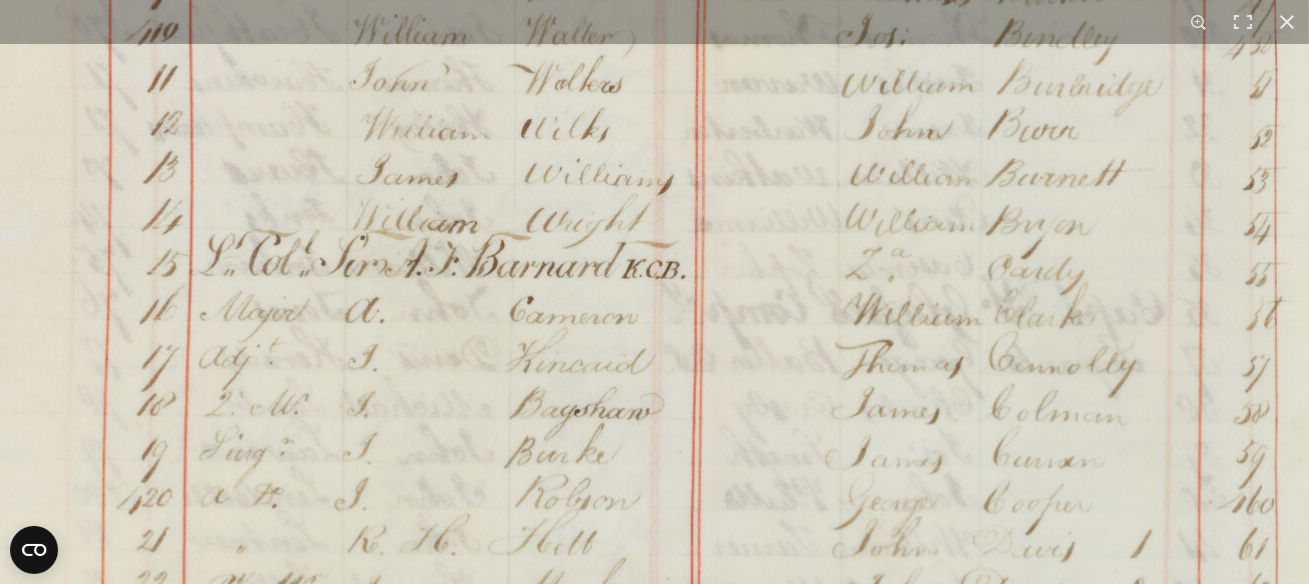 click at bounding box center [610, 441] 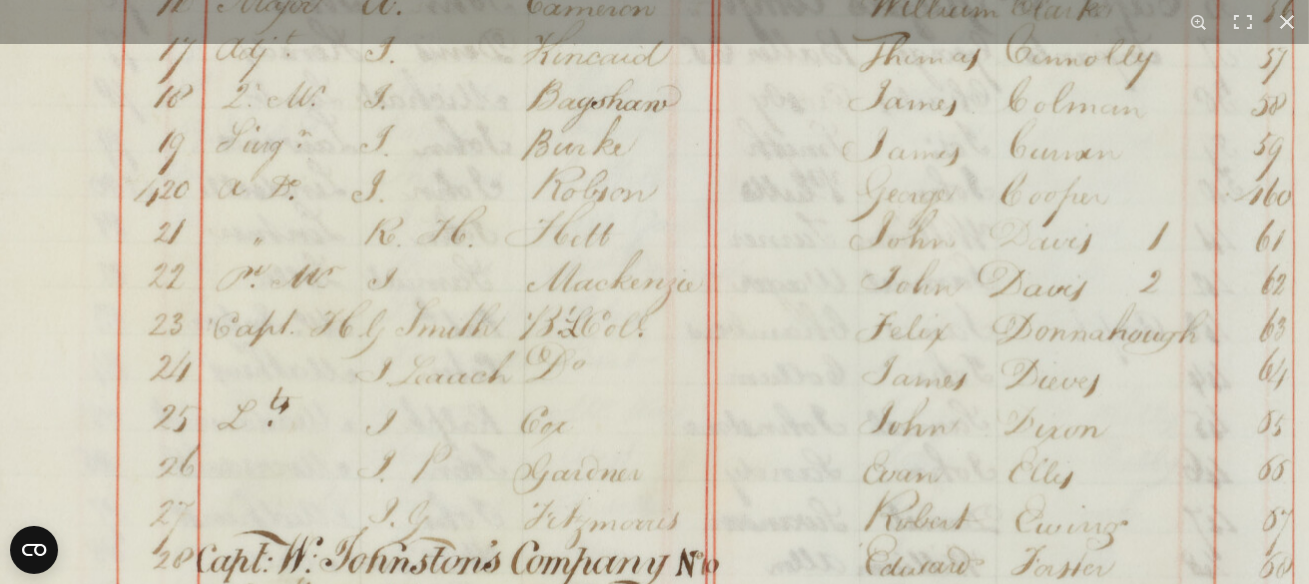 click at bounding box center (627, 133) 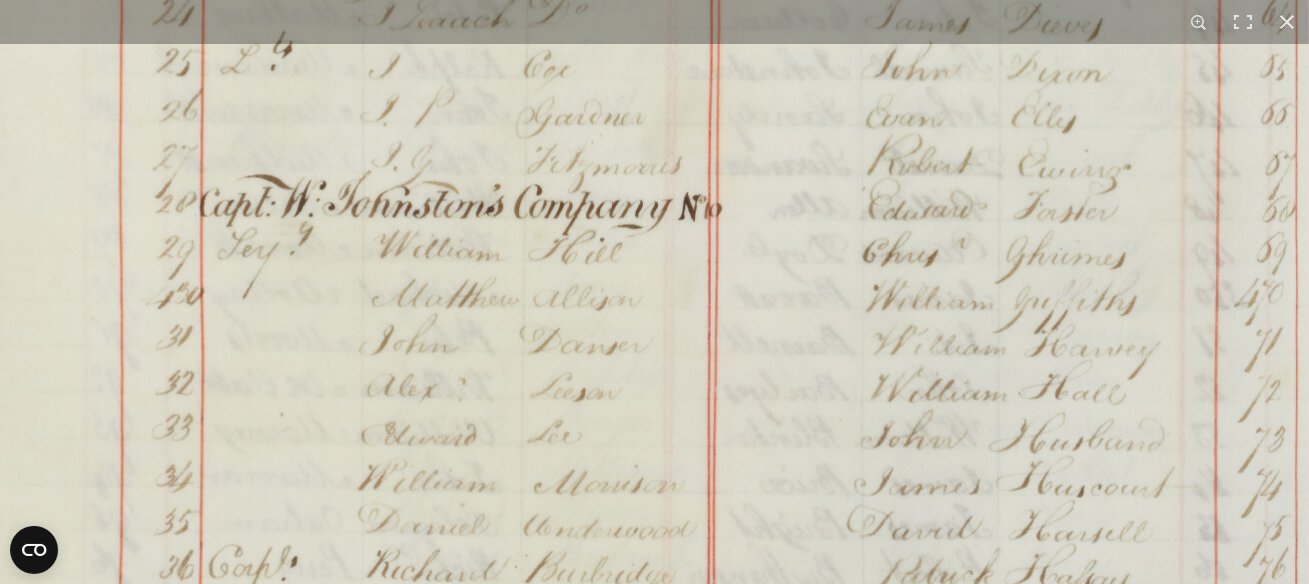 click at bounding box center [630, -223] 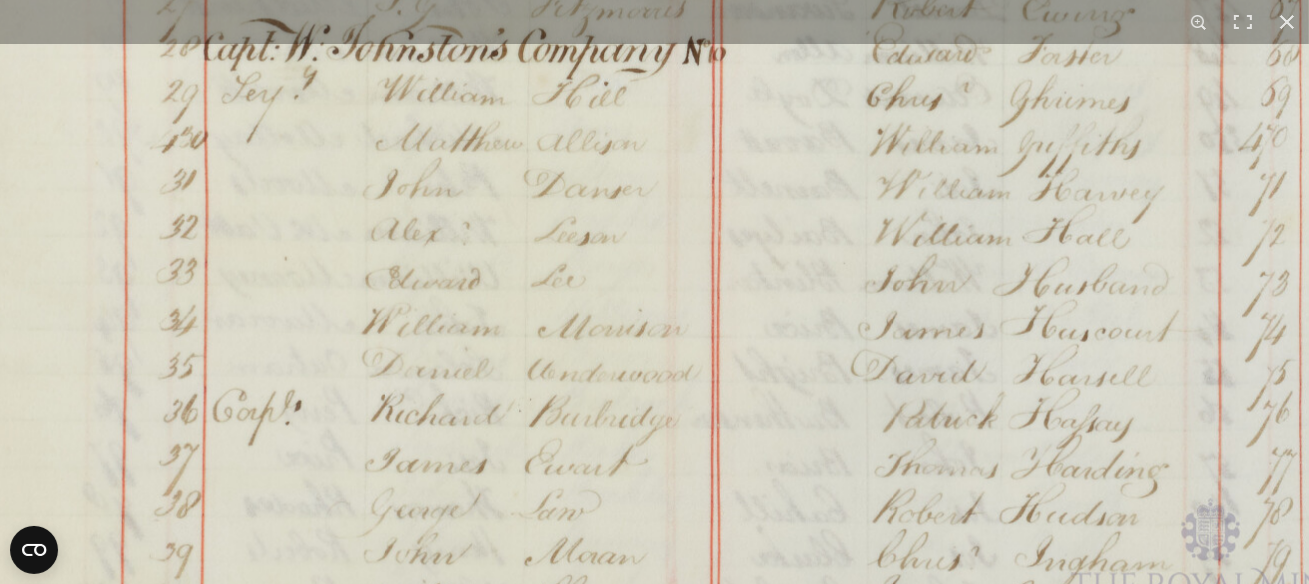 click at bounding box center (634, -379) 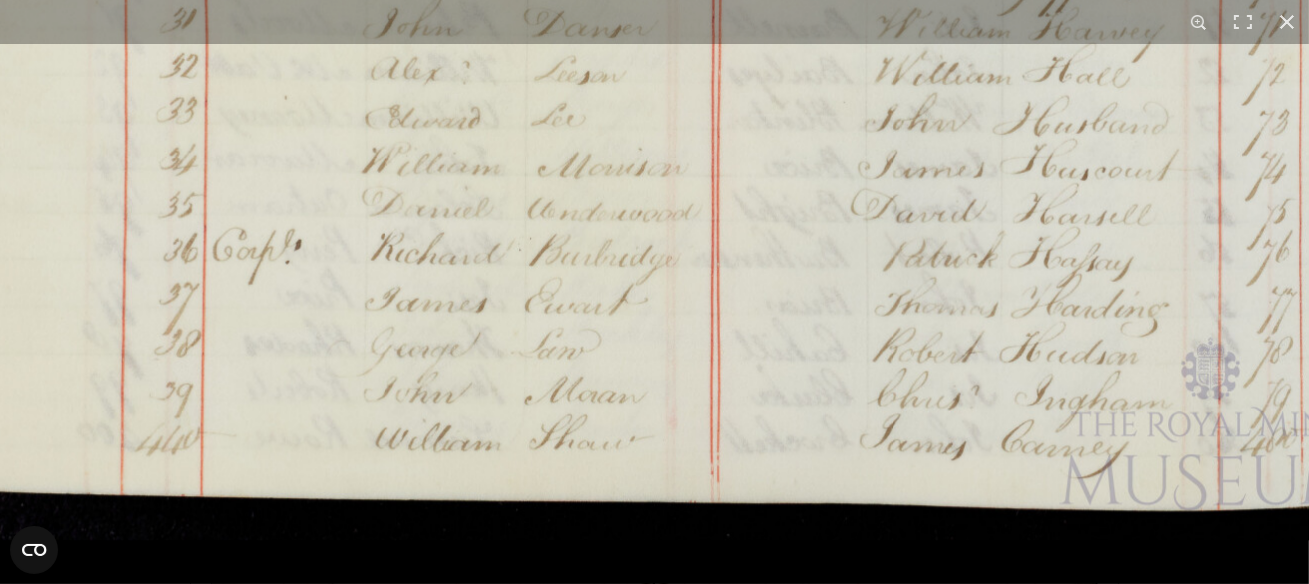 click at bounding box center (634, -540) 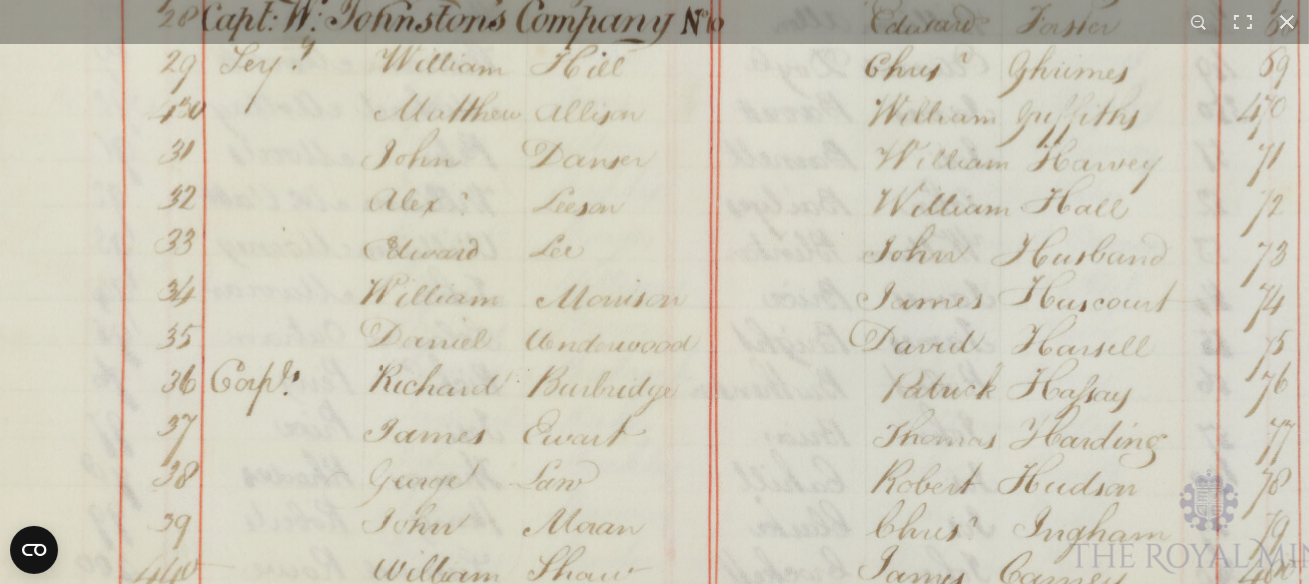 click at bounding box center (632, -408) 